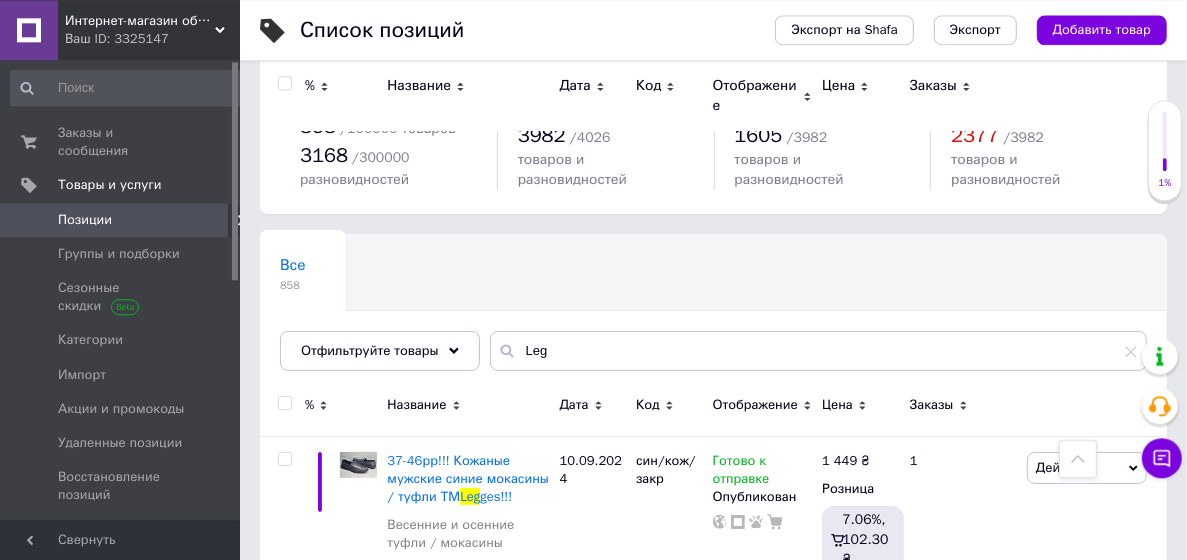 scroll, scrollTop: 0, scrollLeft: 0, axis: both 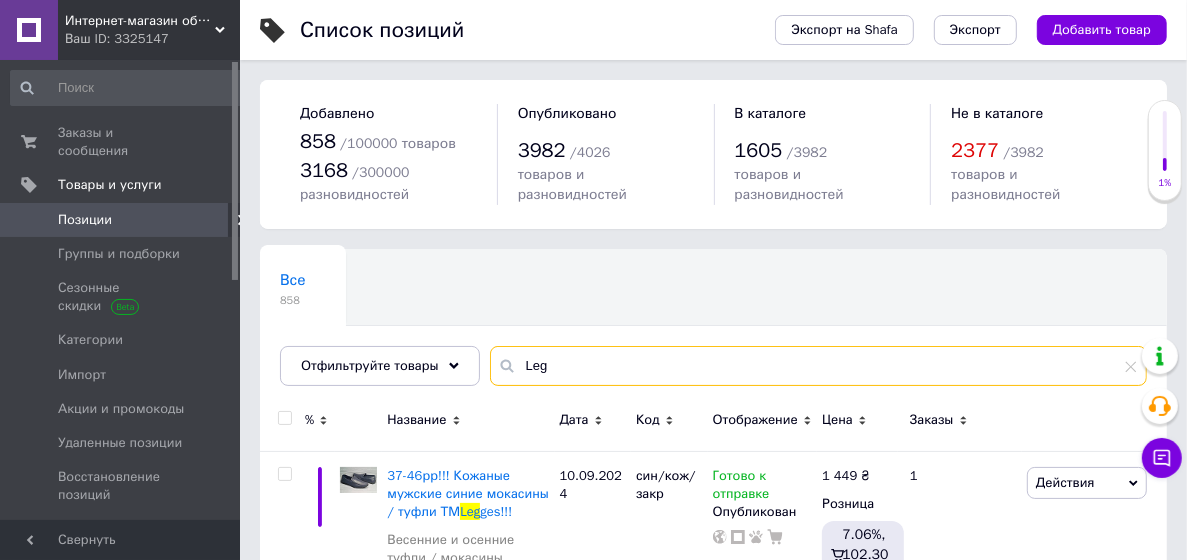 click on "Leg" at bounding box center (818, 366) 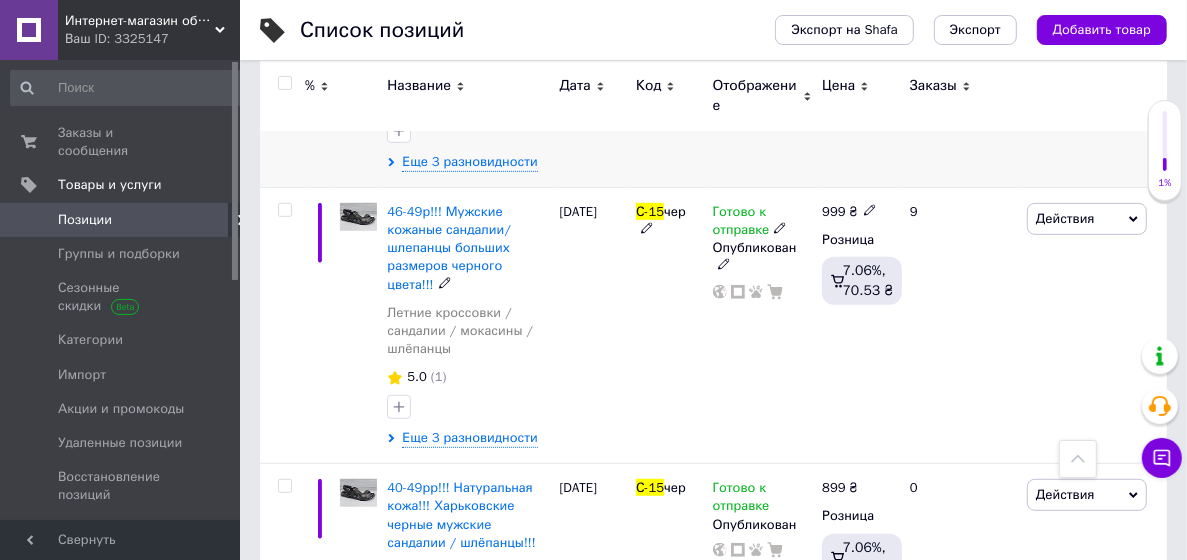 scroll, scrollTop: 648, scrollLeft: 0, axis: vertical 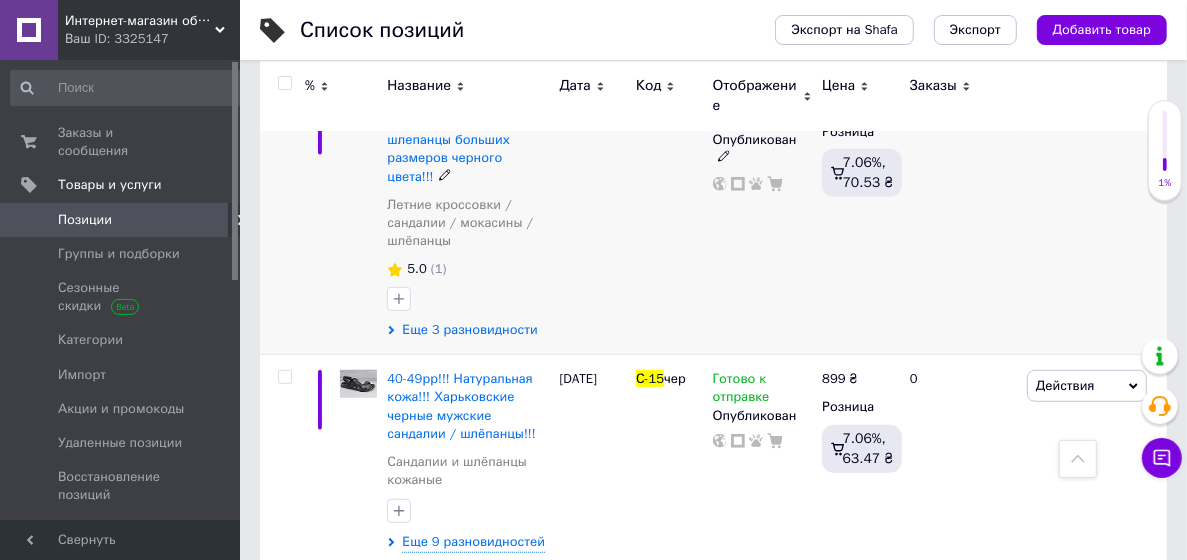 type on "С-15" 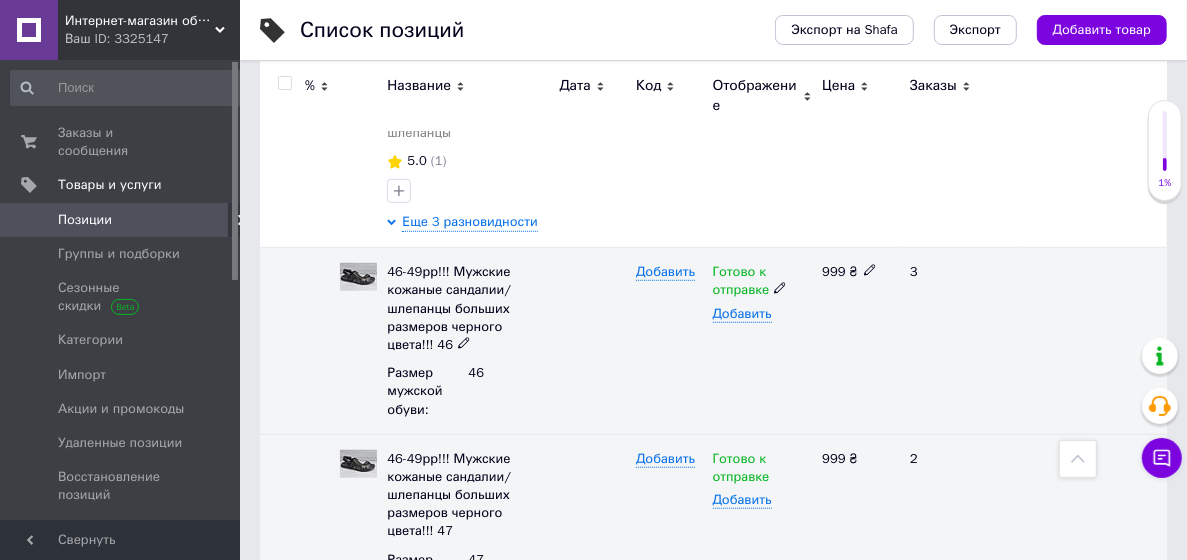 scroll, scrollTop: 432, scrollLeft: 0, axis: vertical 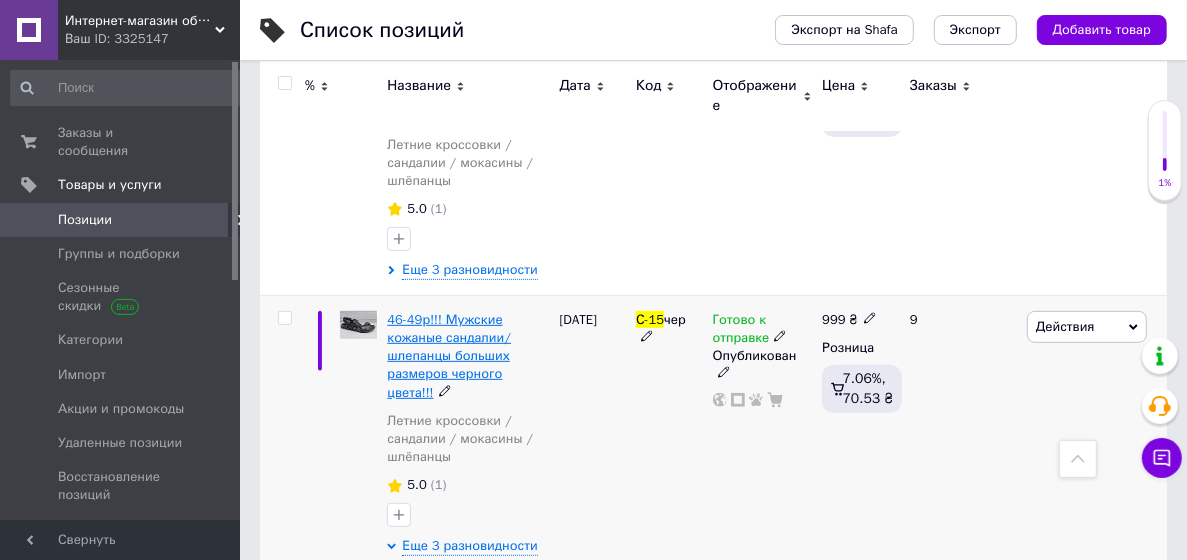click on "46-49р!!! Мужские кожаные сандалии/шлепанцы больших размеров черного цвета!!!" at bounding box center [449, 356] 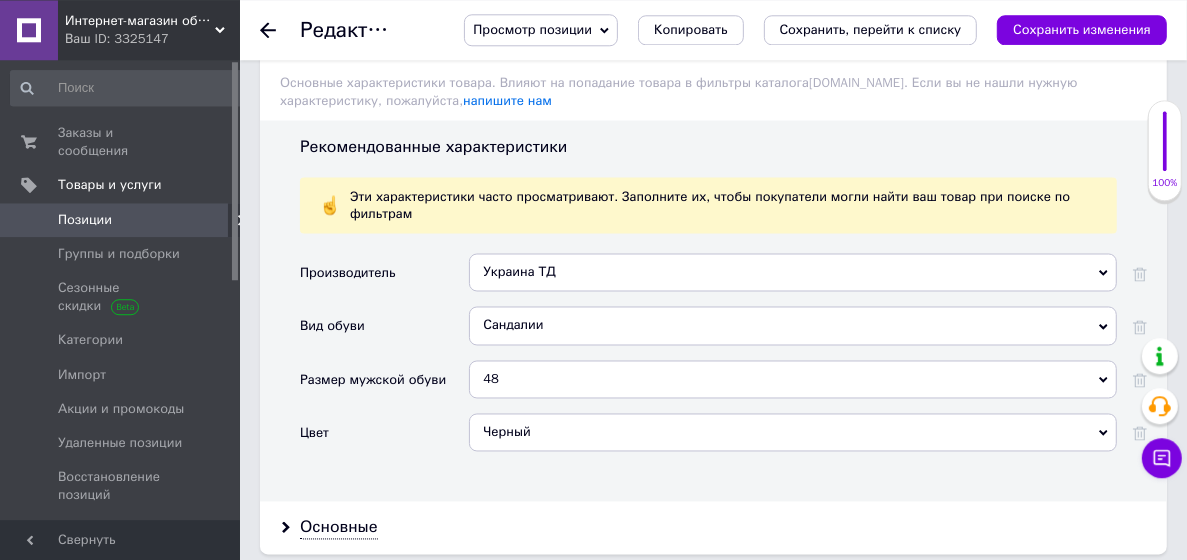 scroll, scrollTop: 2160, scrollLeft: 0, axis: vertical 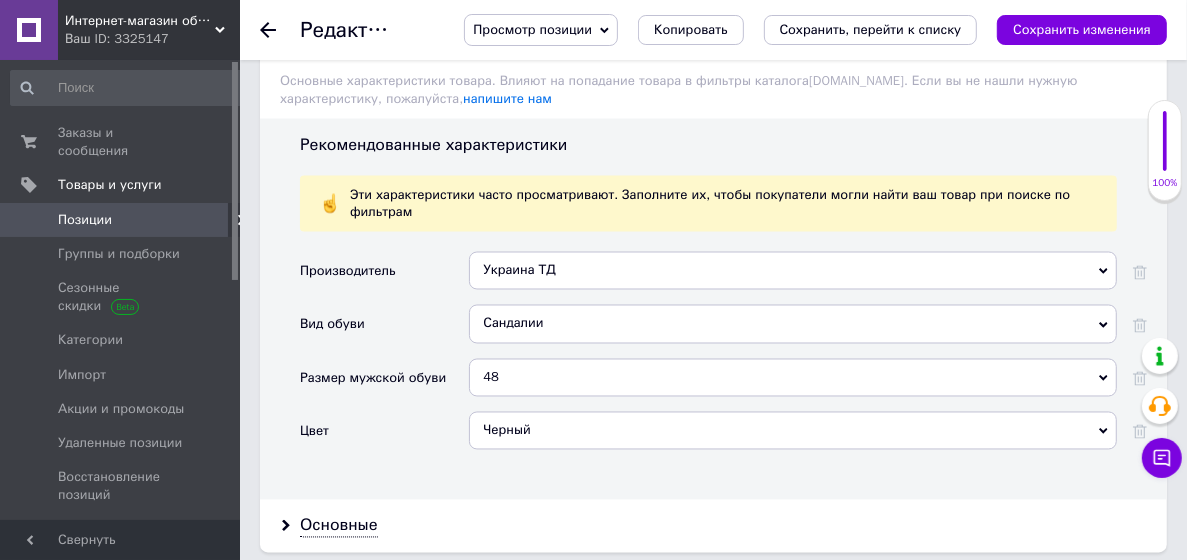 click on "48 48" at bounding box center (793, 385) 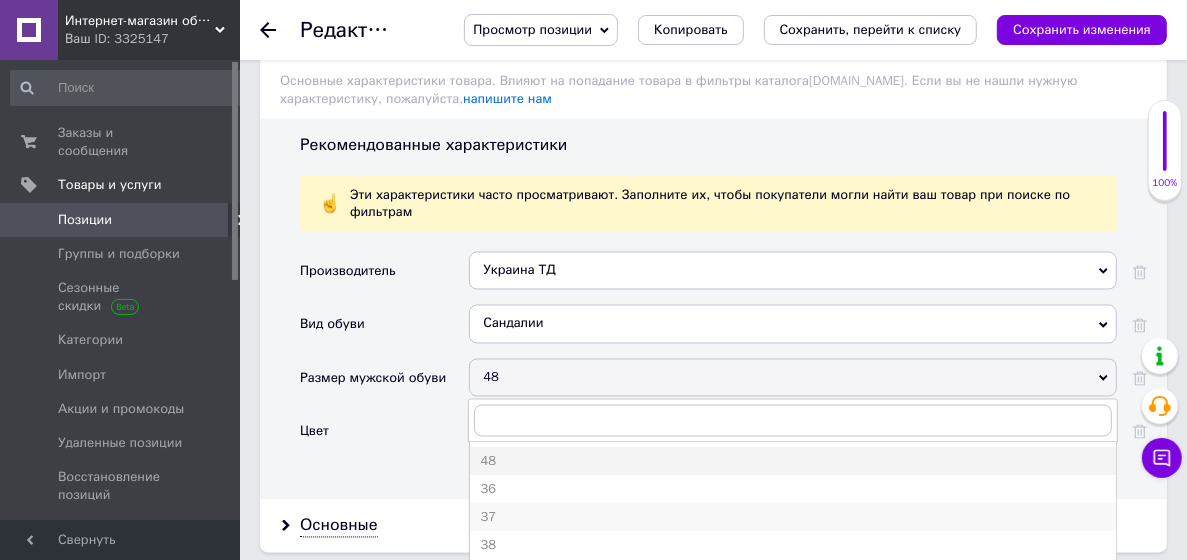 click on "37" at bounding box center (793, 518) 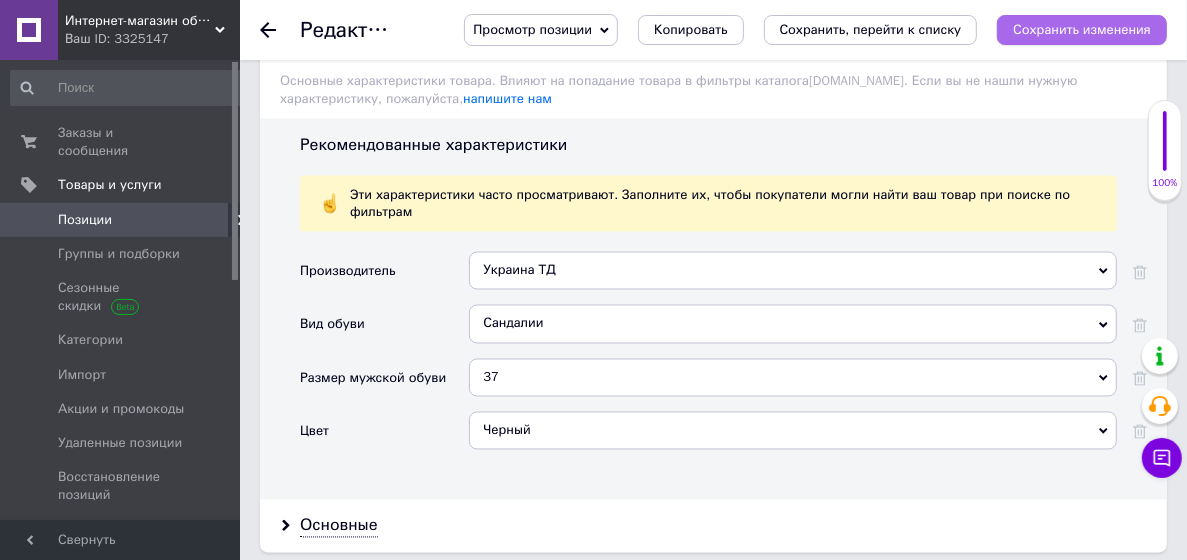 click on "Сохранить изменения" at bounding box center (1082, 29) 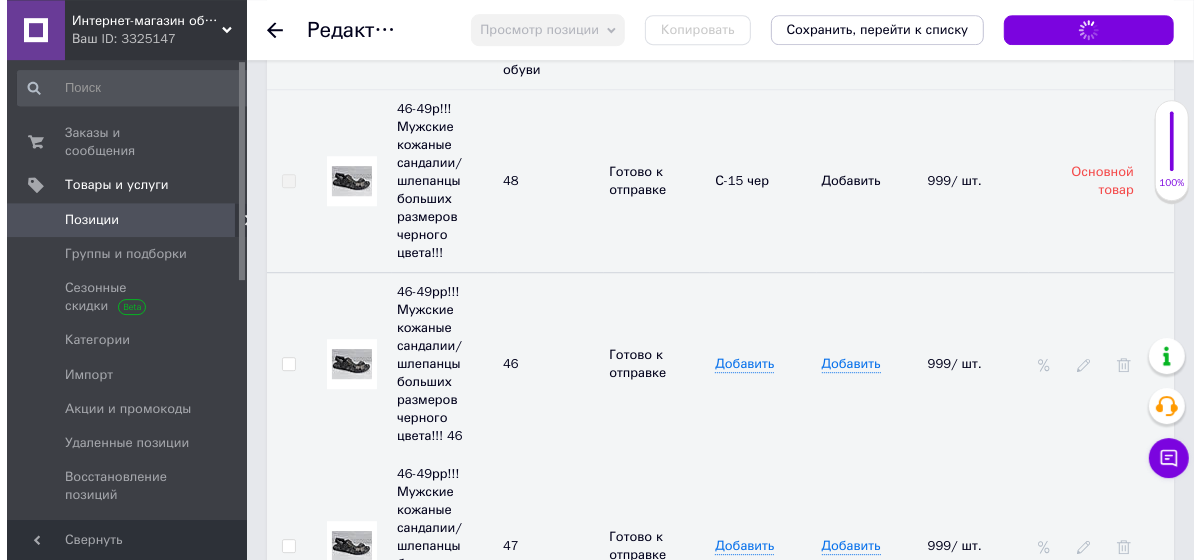 scroll, scrollTop: 3456, scrollLeft: 0, axis: vertical 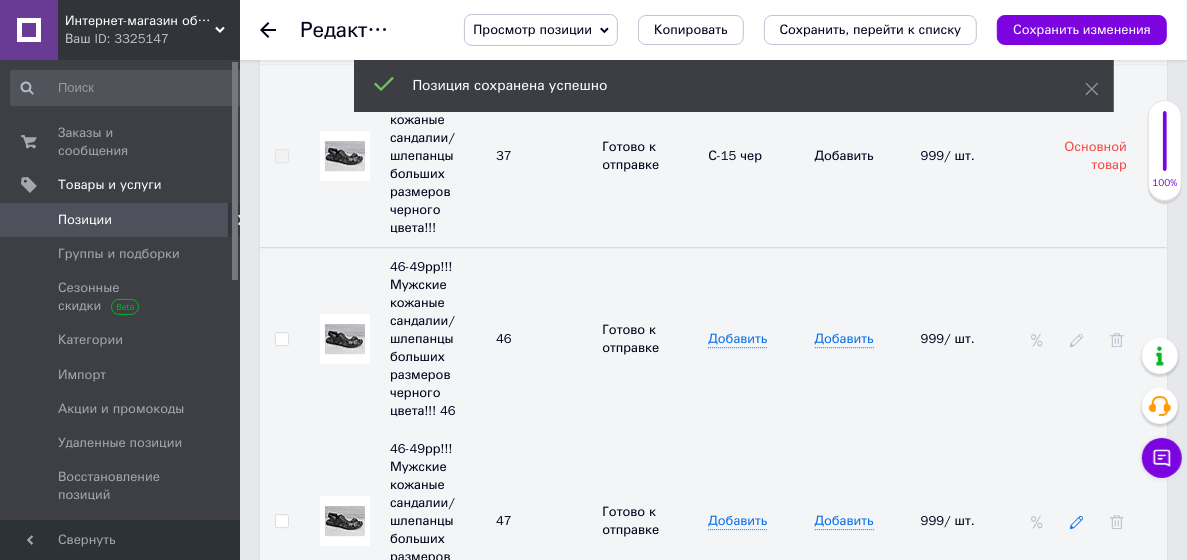 click 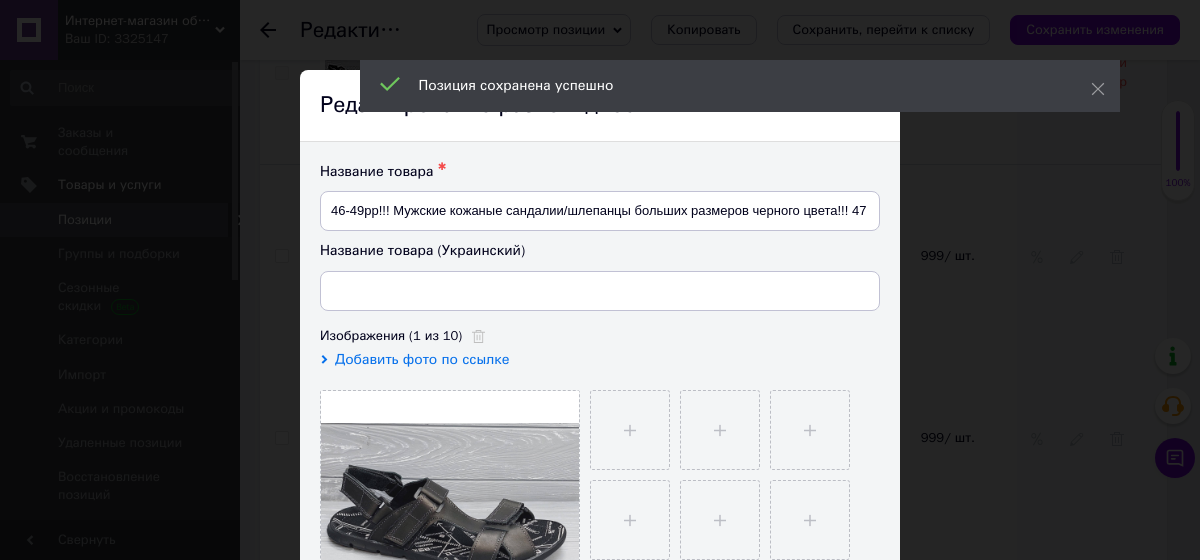 type on "46-49рр!! Чоловічі шкіряні сандалії/шльопанці великих розмірів чорного кольору!! 47" 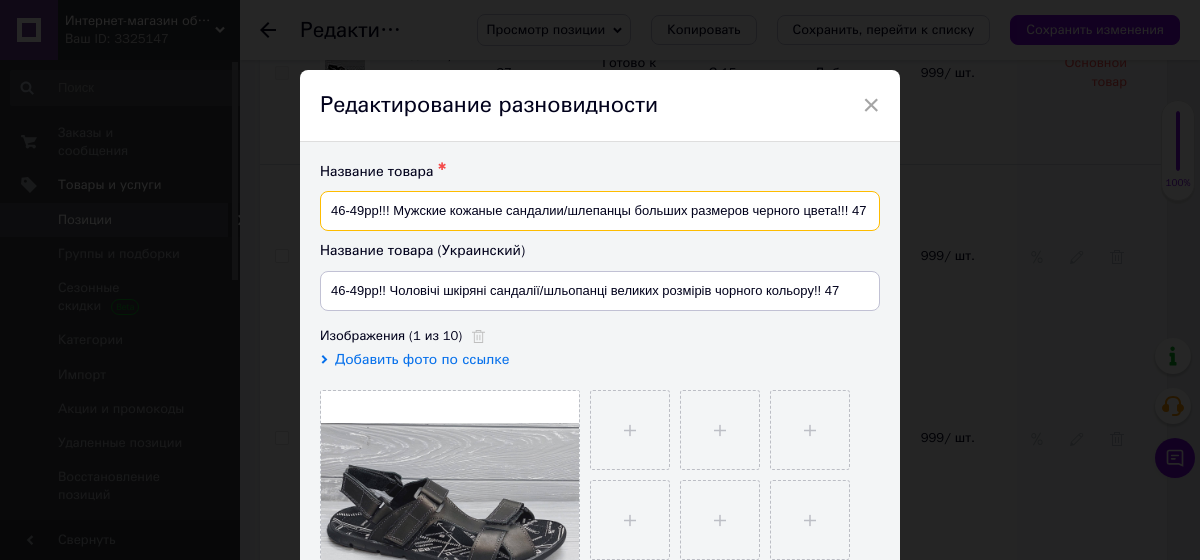 click on "46-49рр!!! Мужские кожаные сандалии/шлепанцы больших размеров черного цвета!!! 47" at bounding box center (600, 211) 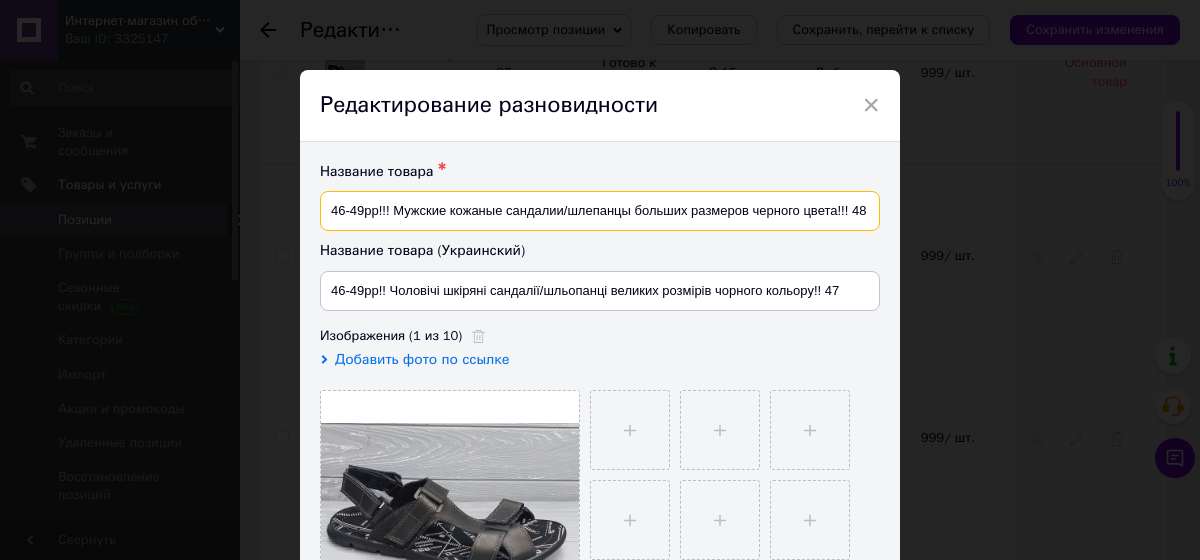 type on "46-49рр!!! Мужские кожаные сандалии/шлепанцы больших размеров черного цвета!!! 48" 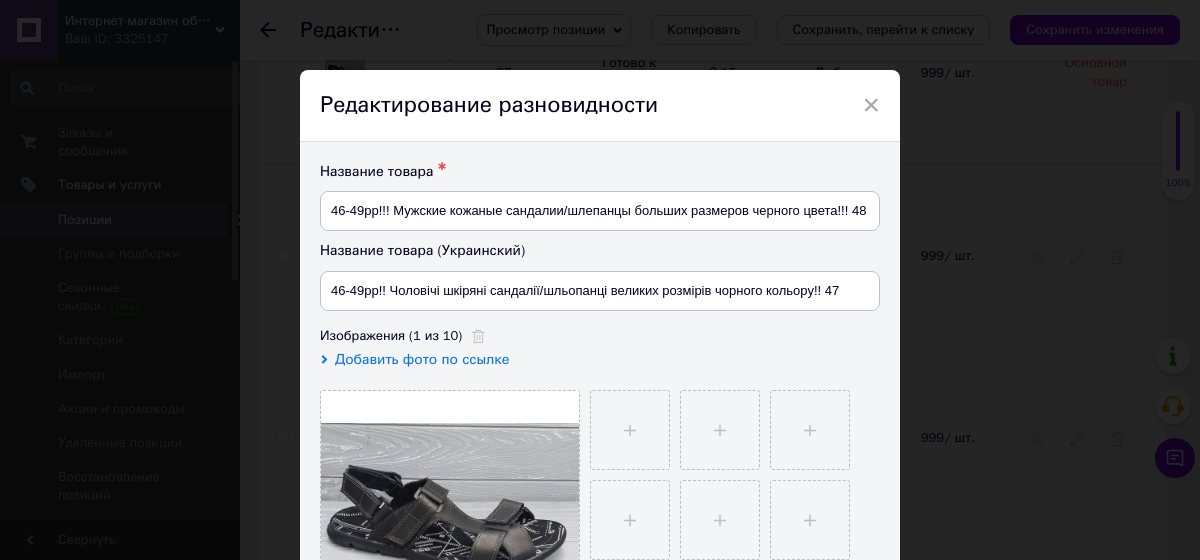 click on "Название товара ✱ 46-49рр!!! Мужские кожаные сандалии/шлепанцы больших размеров черного цвета!!! 48 Название товара (Украинский) 46-49рр!! Чоловічі шкіряні сандалії/шльопанці великих розмірів чорного кольору!! 47 Изображения (1 из 10) Добавить фото по ссылке" at bounding box center (600, 406) 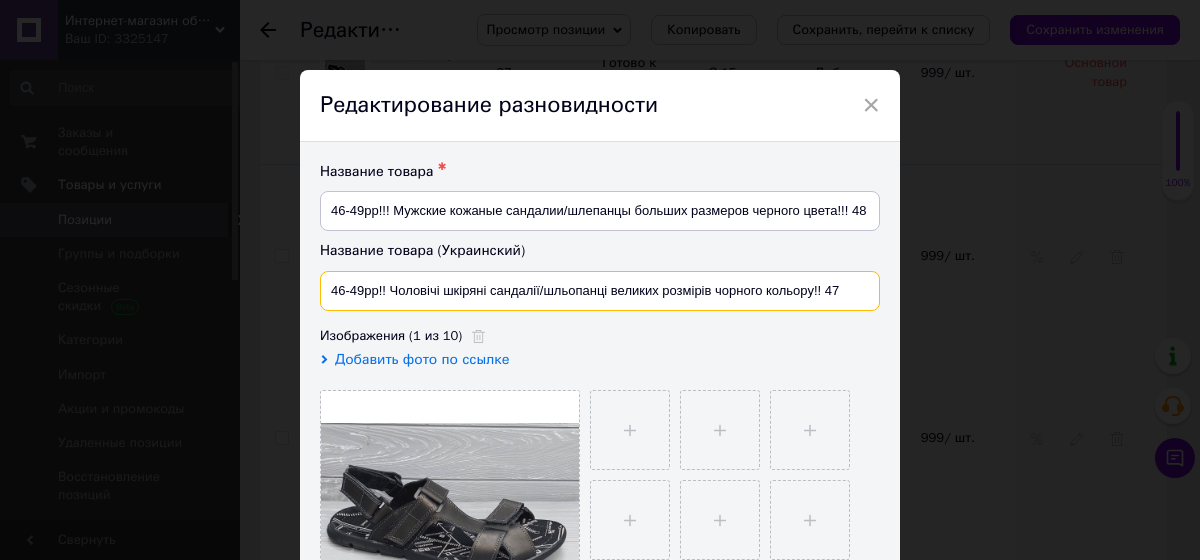 click on "46-49рр!! Чоловічі шкіряні сандалії/шльопанці великих розмірів чорного кольору!! 47" at bounding box center (600, 291) 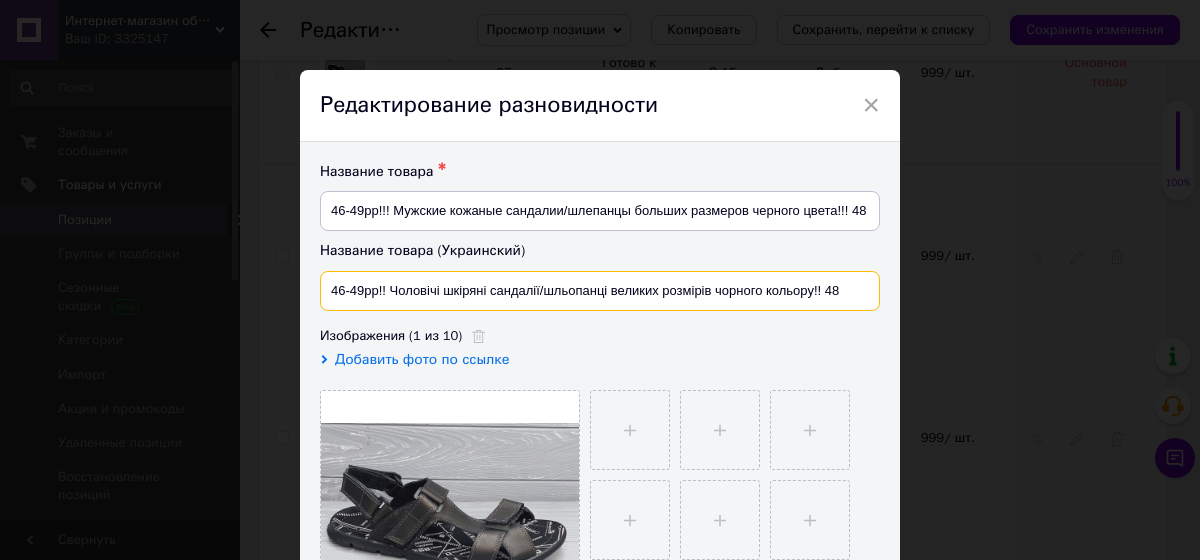 scroll, scrollTop: 563, scrollLeft: 0, axis: vertical 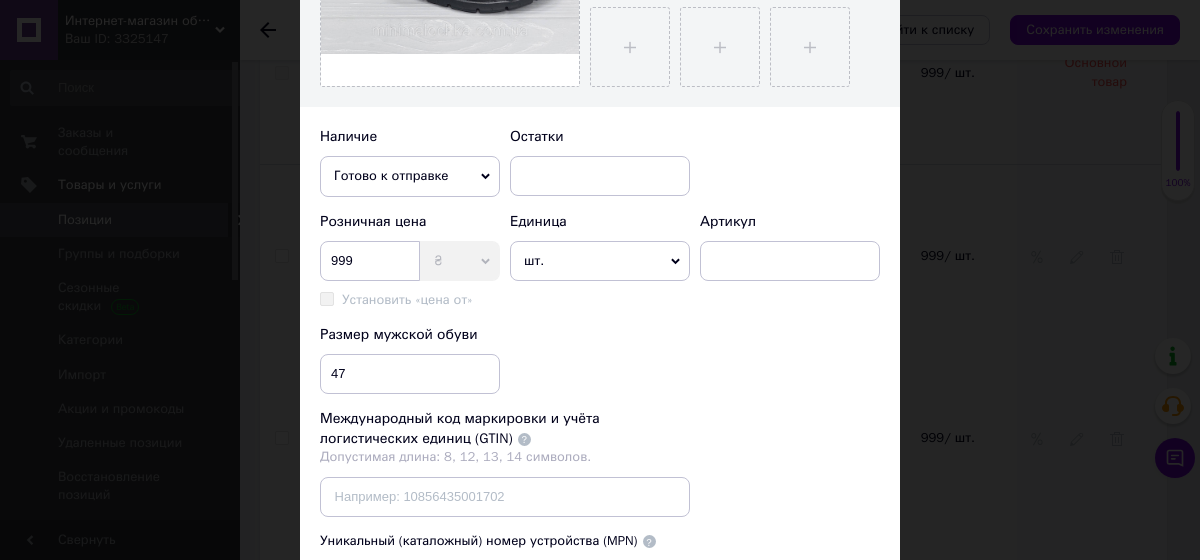 type on "46-49рр!! Чоловічі шкіряні сандалії/шльопанці великих розмірів чорного кольору!! 48" 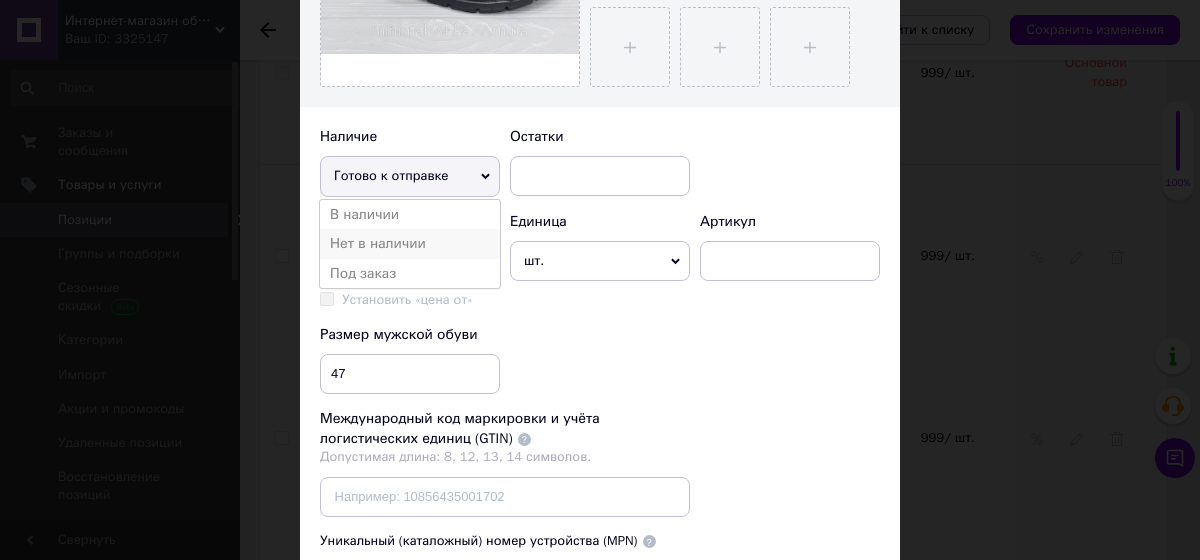 click on "Нет в наличии" at bounding box center [410, 244] 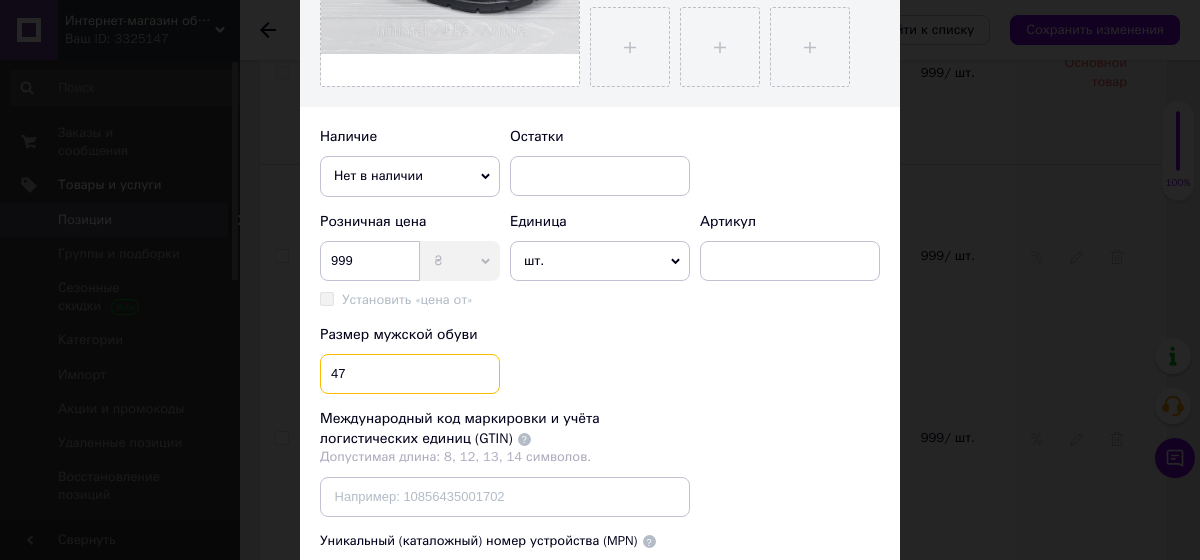 click on "47" at bounding box center (410, 374) 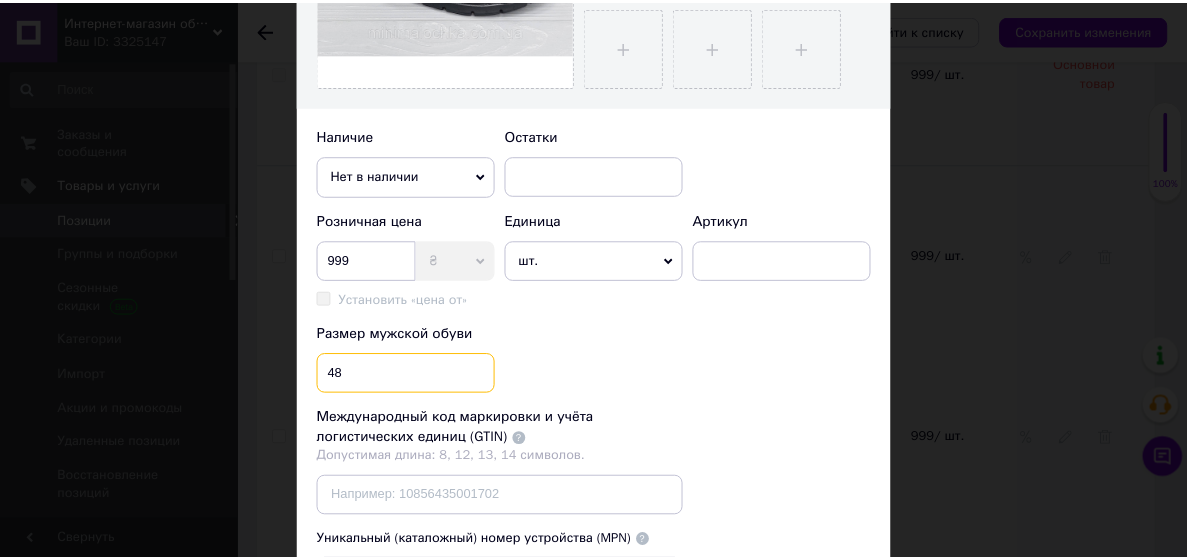 scroll, scrollTop: 749, scrollLeft: 0, axis: vertical 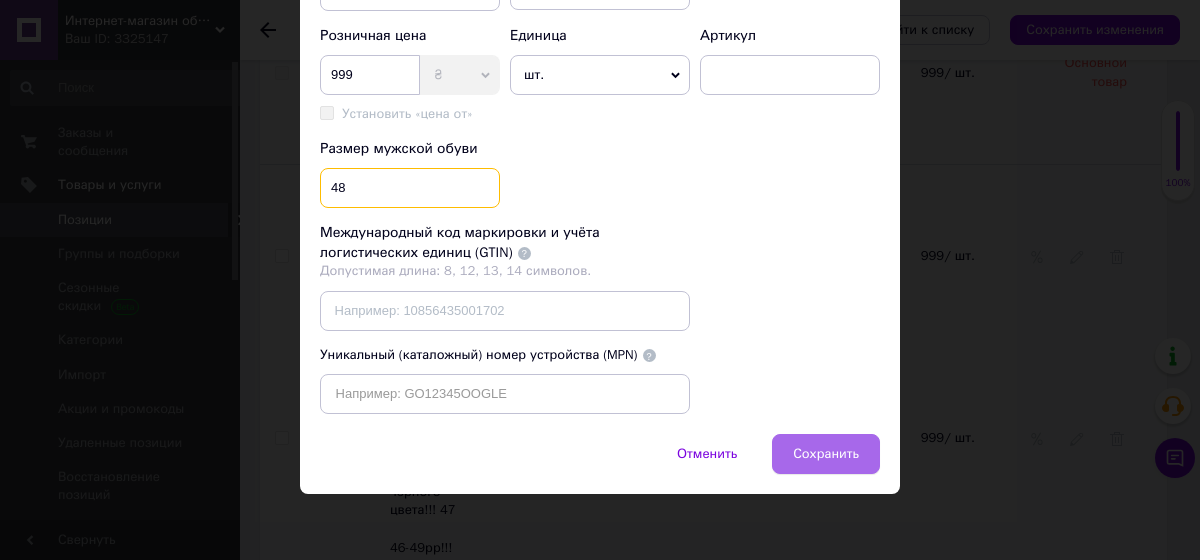 type on "48" 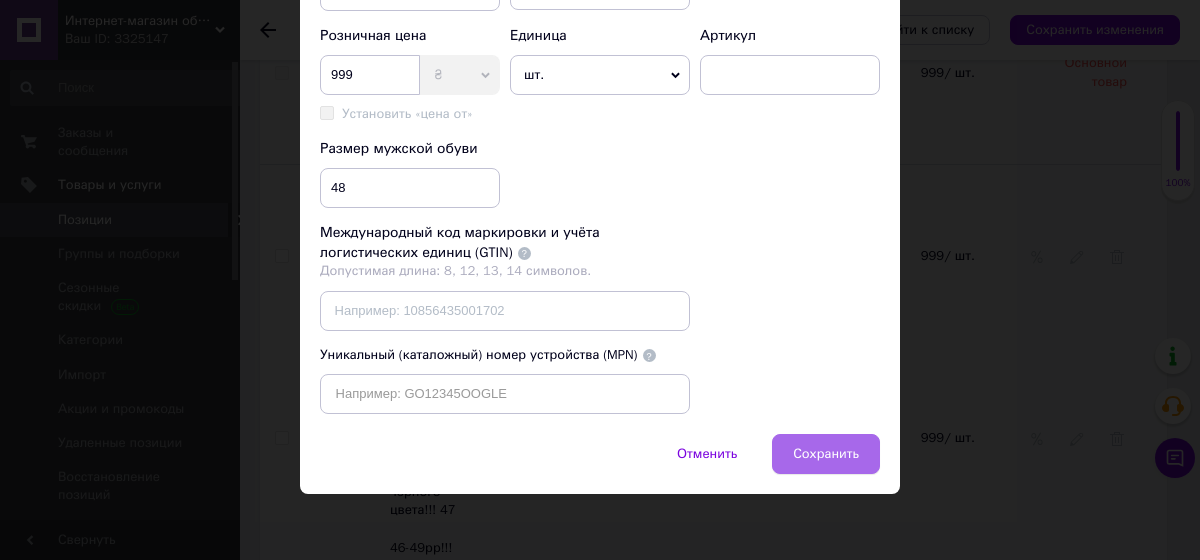 click on "Сохранить" at bounding box center [826, 454] 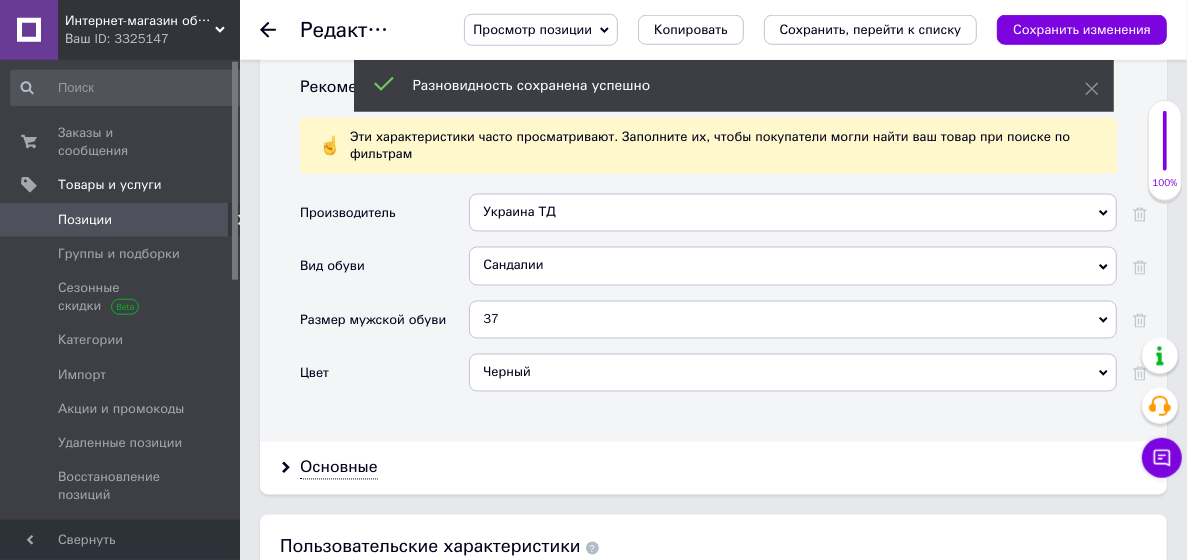 scroll, scrollTop: 2052, scrollLeft: 0, axis: vertical 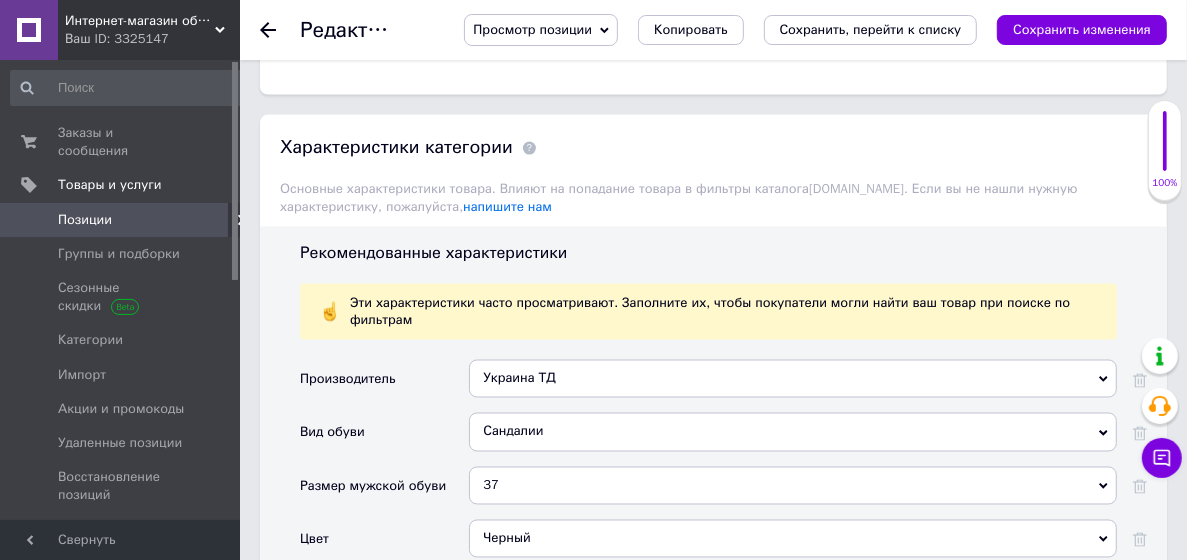 click on "37" at bounding box center [793, 486] 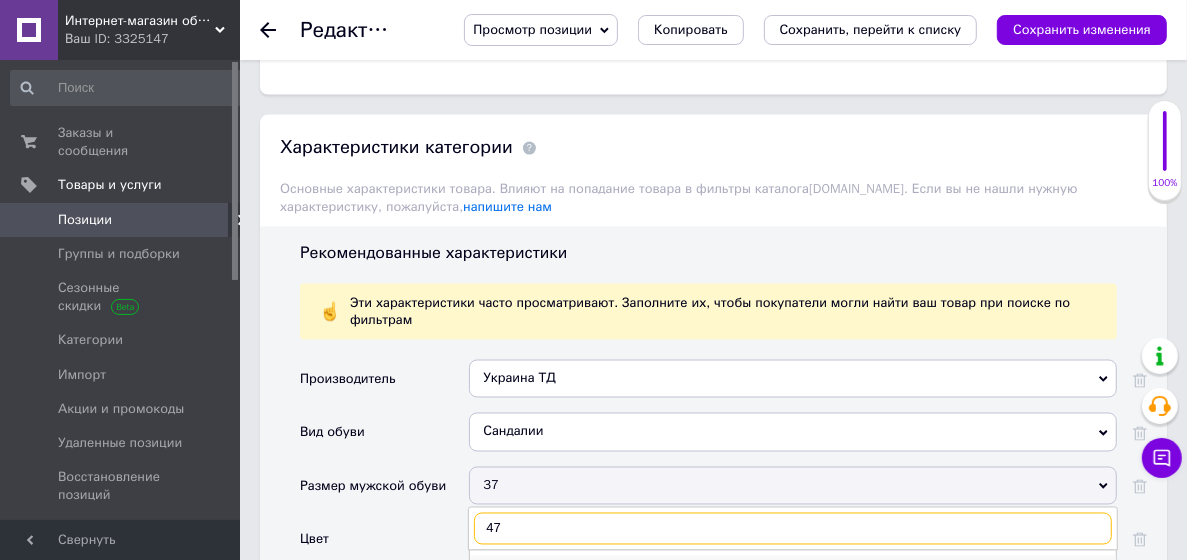 type on "47" 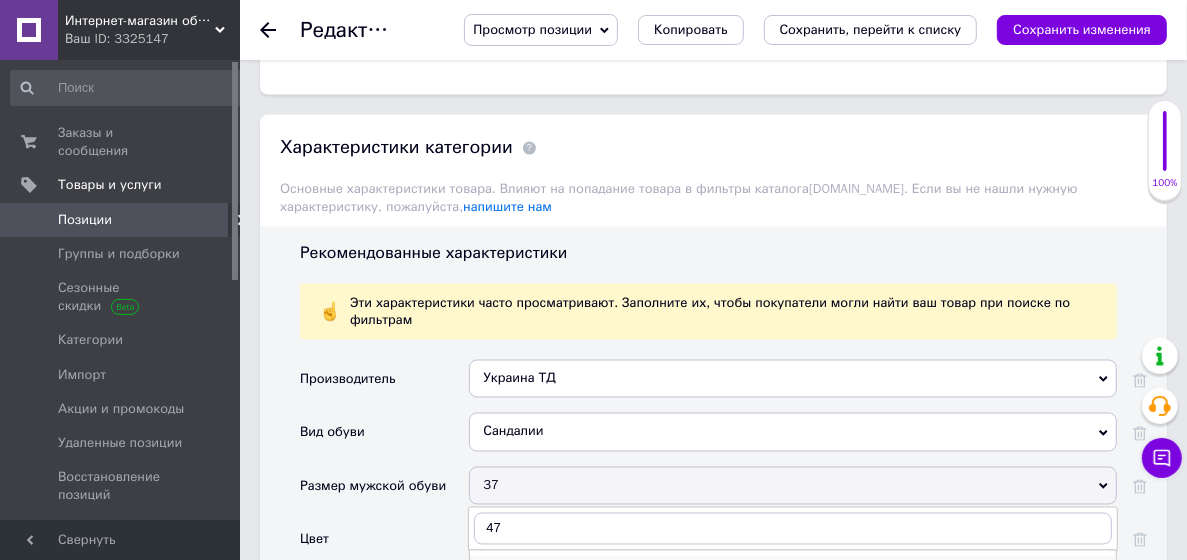 click on "47" at bounding box center (793, 570) 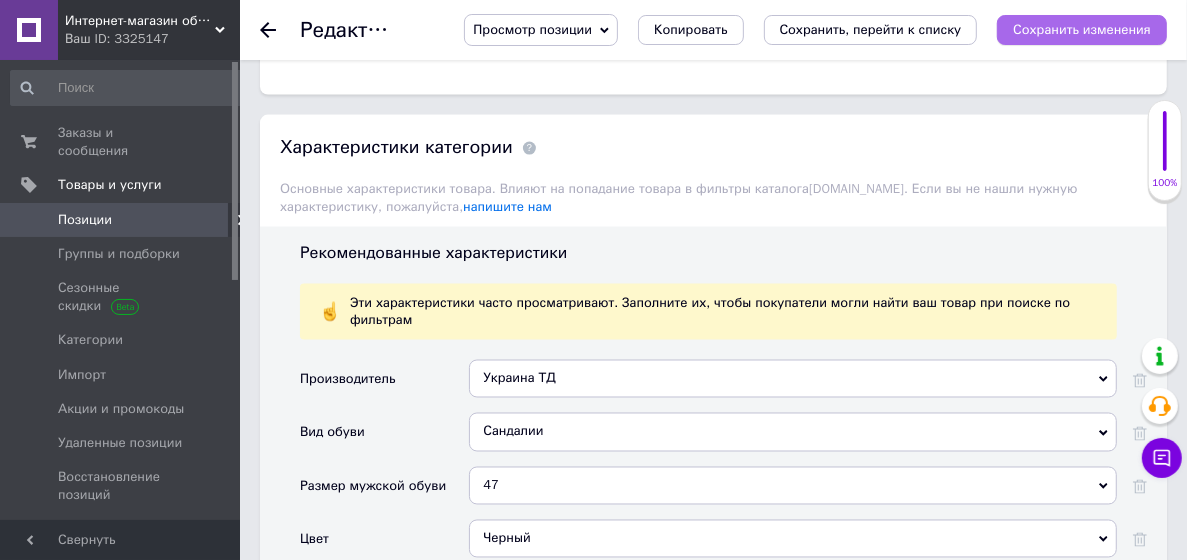 click on "Сохранить изменения" at bounding box center [1082, 29] 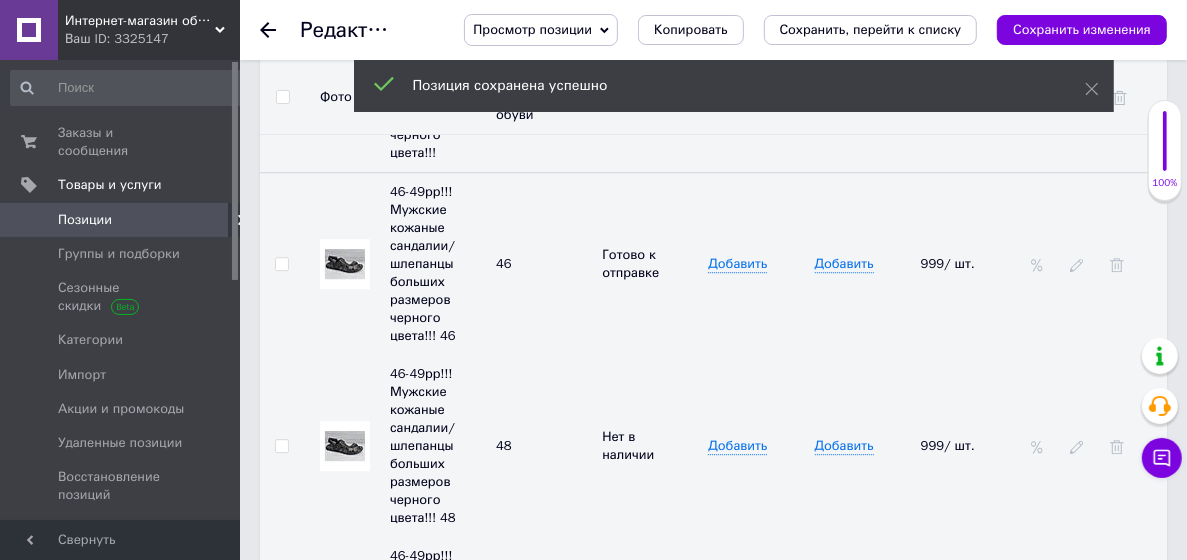 scroll, scrollTop: 3240, scrollLeft: 0, axis: vertical 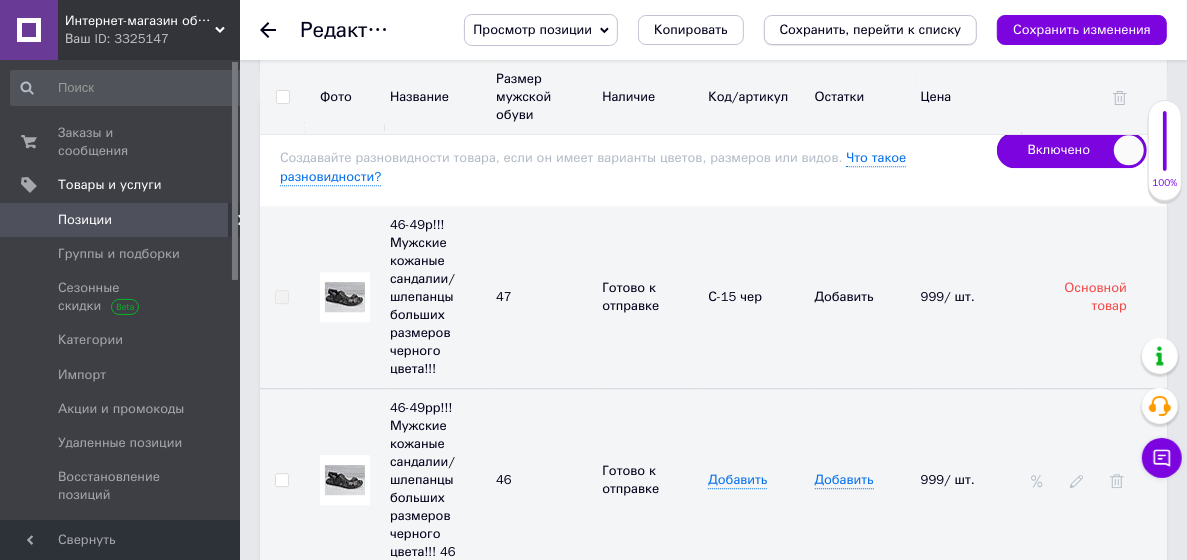 click on "Сохранить, перейти к списку" at bounding box center (871, 29) 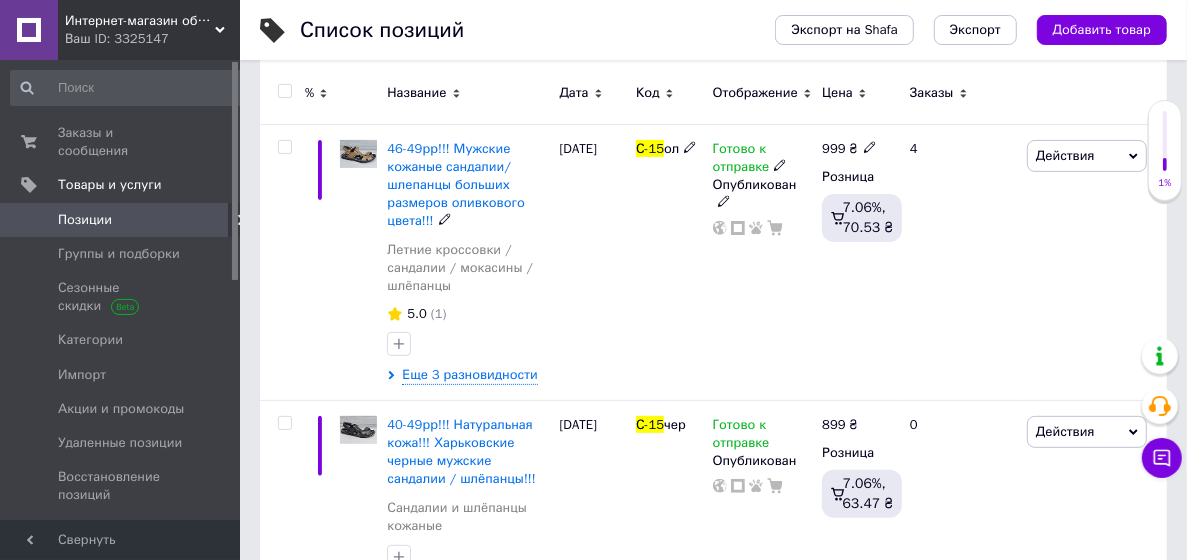 scroll, scrollTop: 602, scrollLeft: 0, axis: vertical 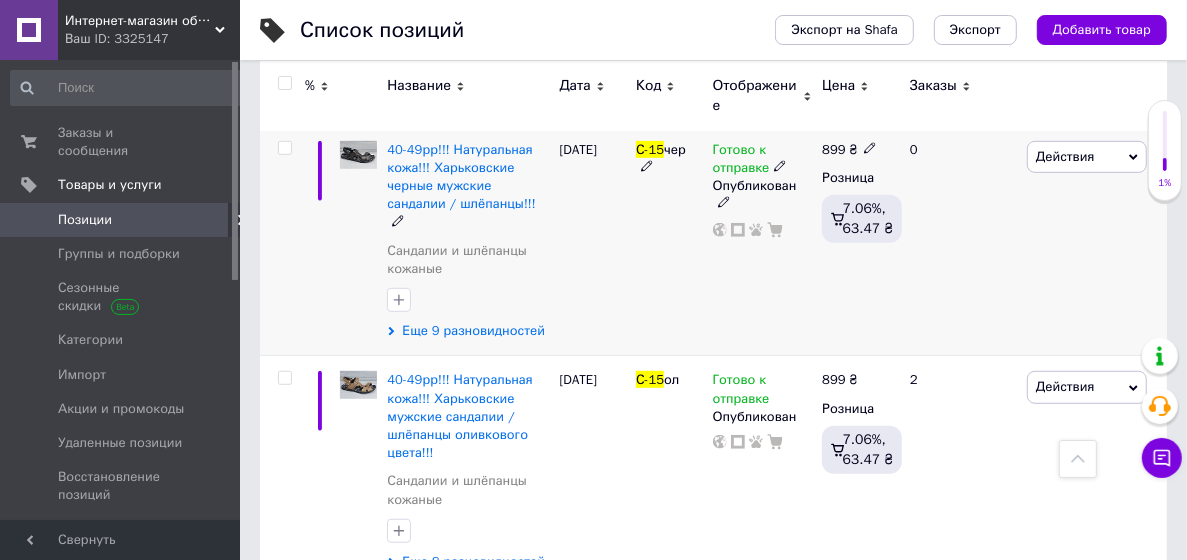 click on "Еще 9 разновидностей" at bounding box center [473, 331] 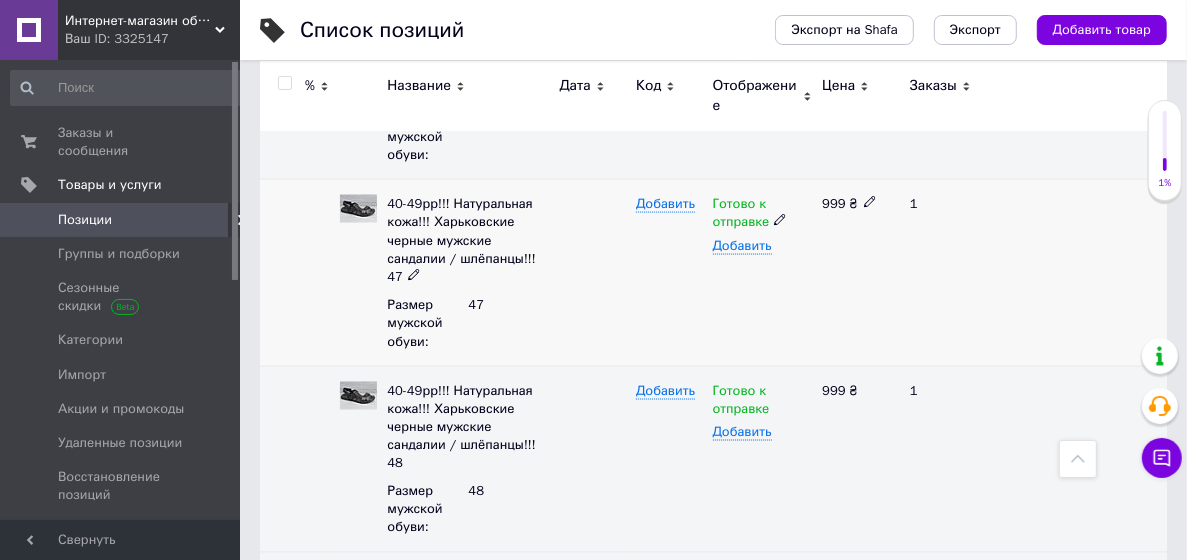 scroll, scrollTop: 1988, scrollLeft: 0, axis: vertical 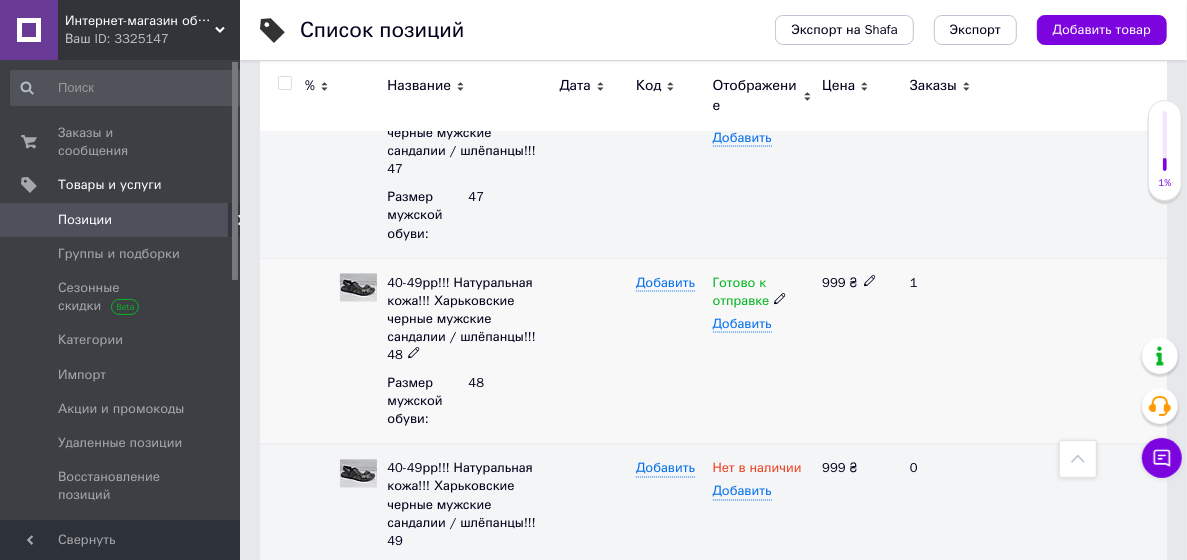 click 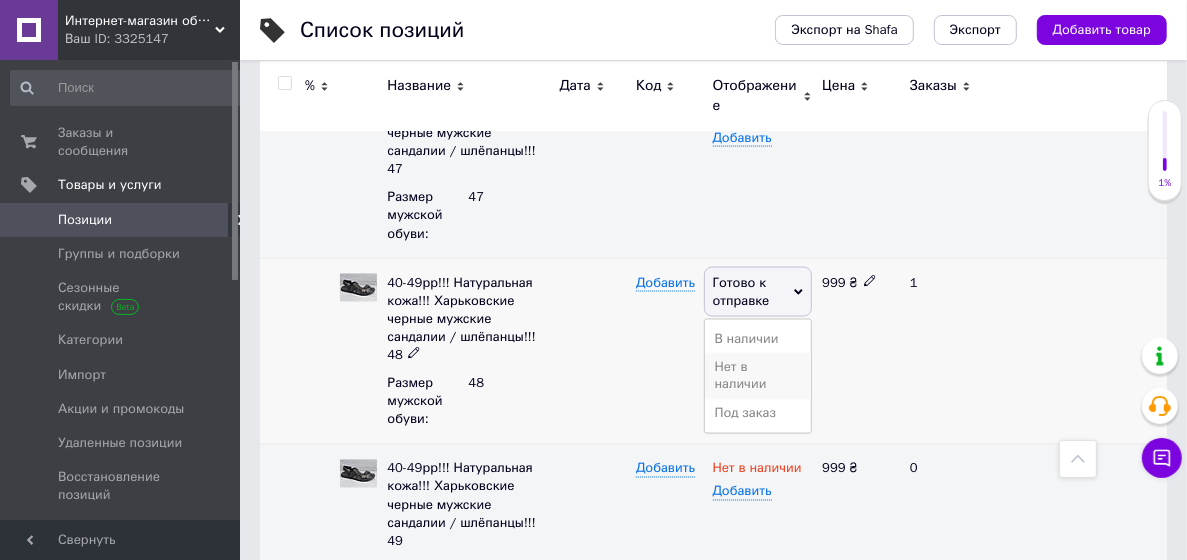 click on "Нет в наличии" at bounding box center [758, 376] 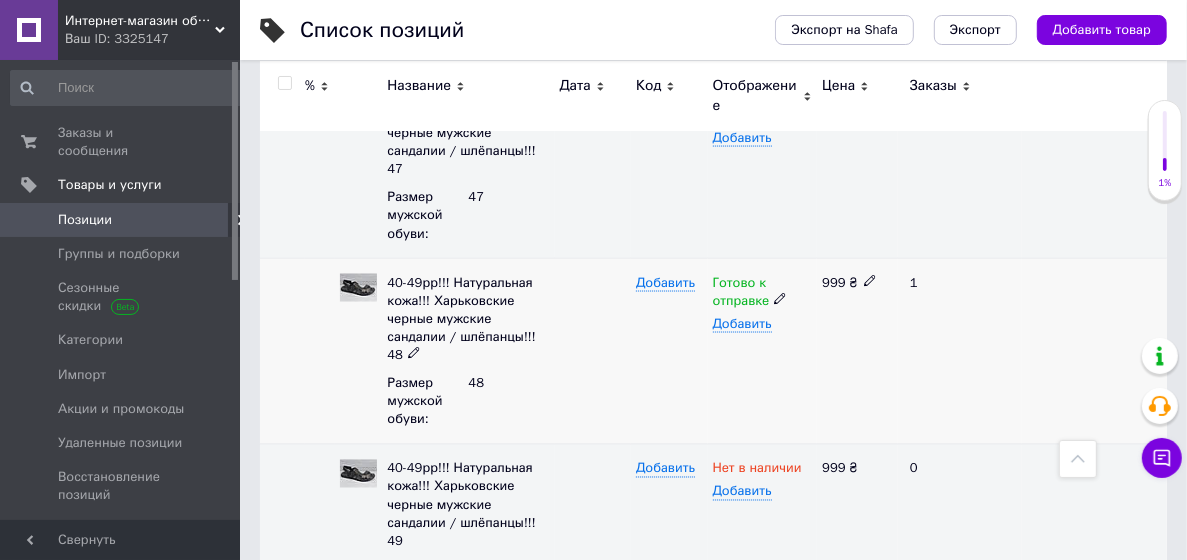 click on "Готово к отправке Добавить" at bounding box center [763, 351] 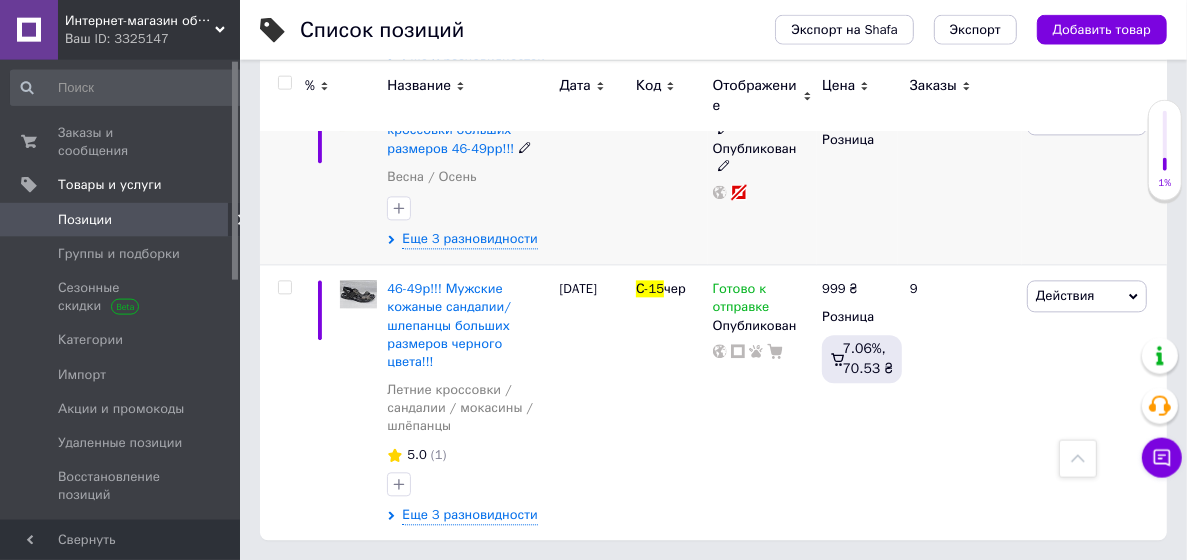 scroll, scrollTop: 2770, scrollLeft: 0, axis: vertical 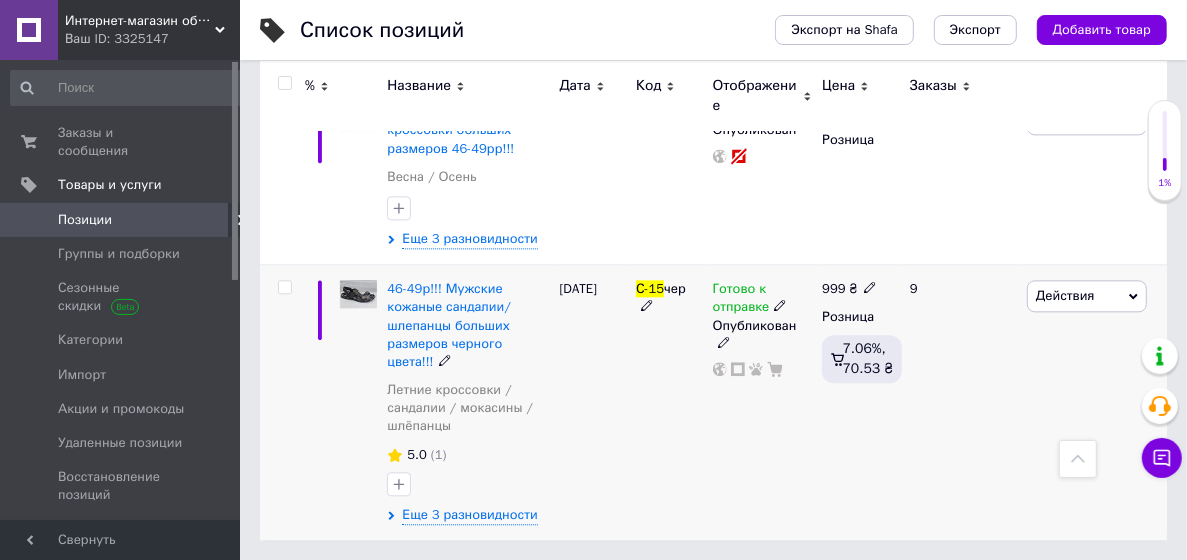 click on "46-49р!!! Мужские кожаные сандалии/шлепанцы больших размеров черного цвета!!!" at bounding box center [468, 325] 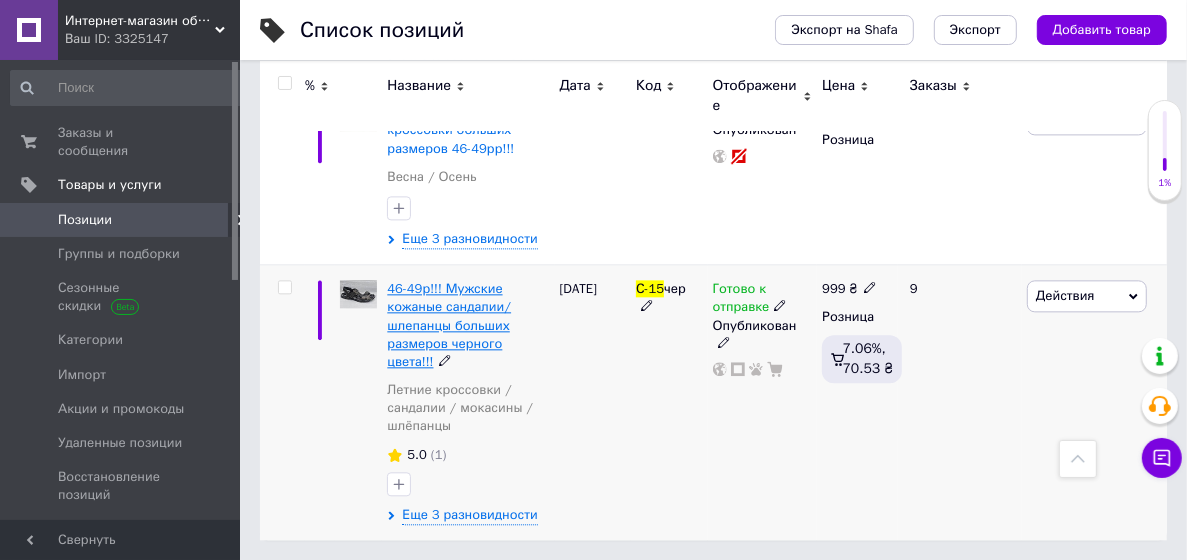 click on "46-49р!!! Мужские кожаные сандалии/шлепанцы больших размеров черного цвета!!!" at bounding box center [449, 325] 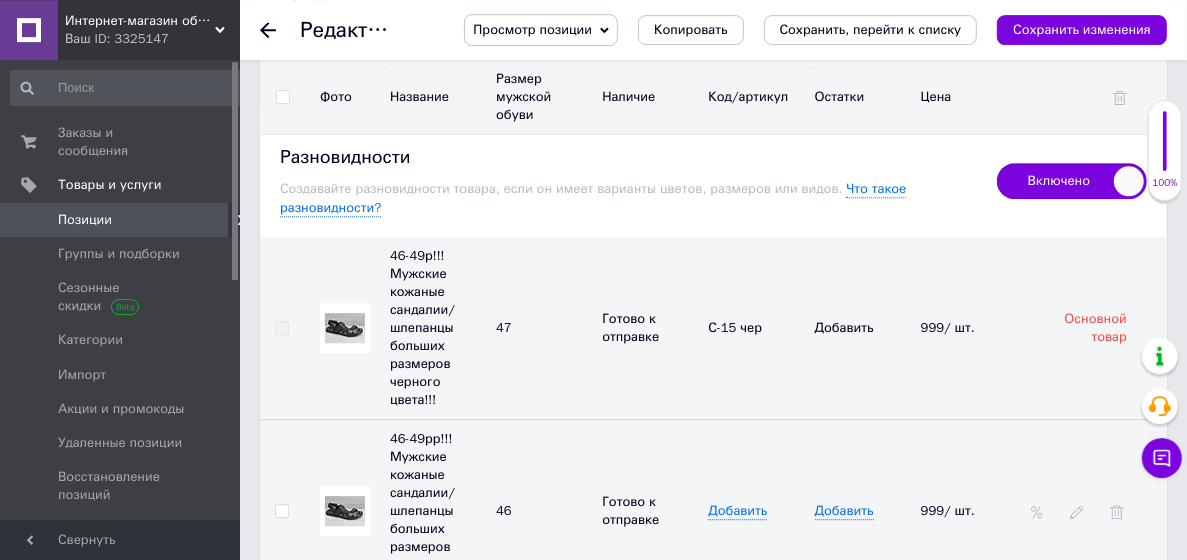 scroll, scrollTop: 3132, scrollLeft: 0, axis: vertical 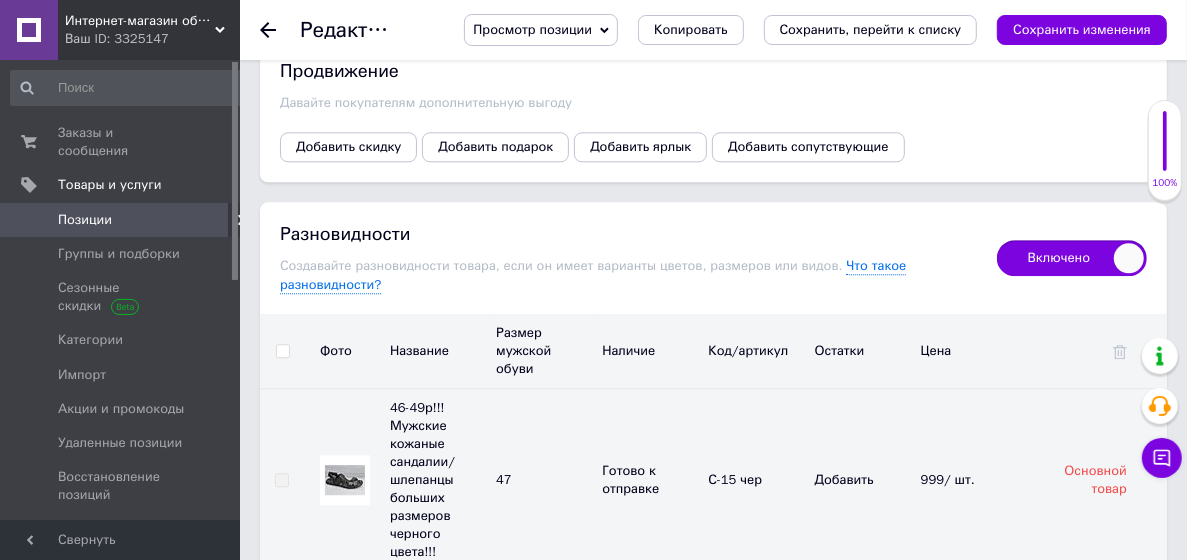 click on "Позиции" at bounding box center [126, 220] 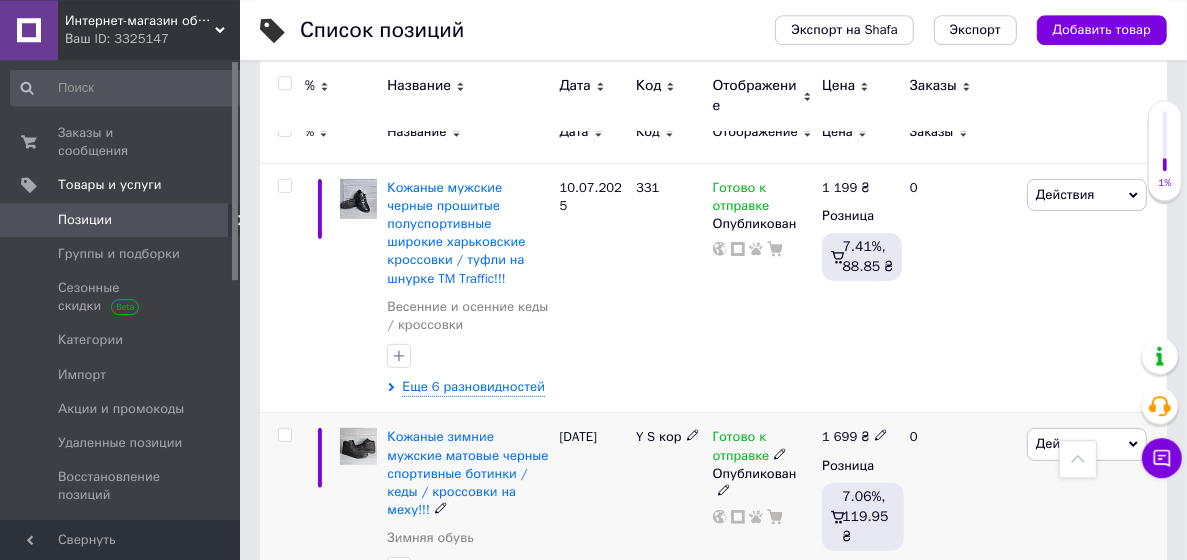 scroll, scrollTop: 108, scrollLeft: 0, axis: vertical 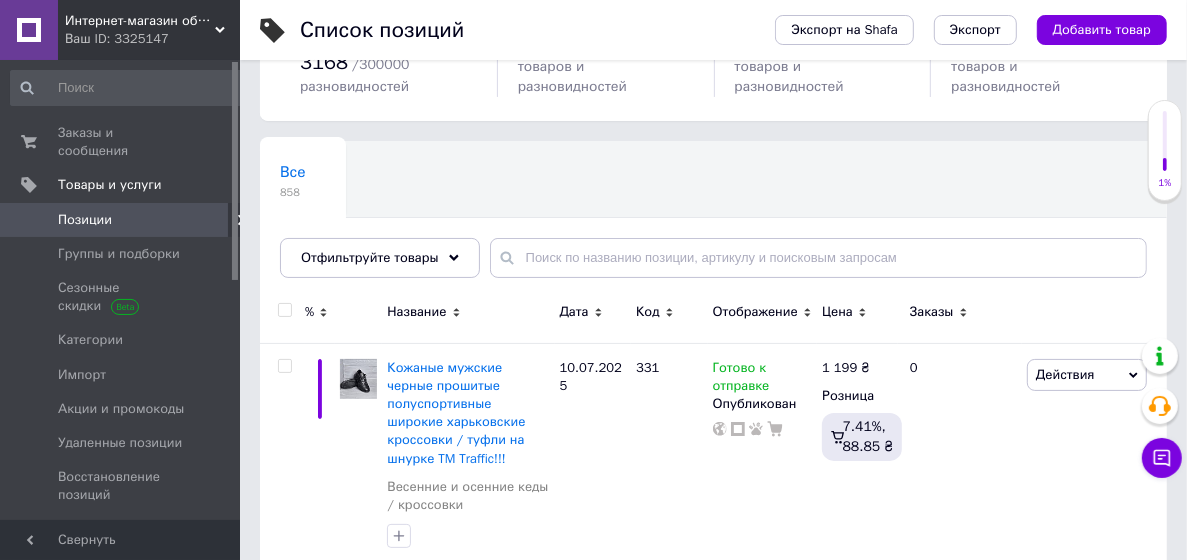 click on "Все 858 Ok Отфильтровано...  Сохранить" at bounding box center [713, 219] 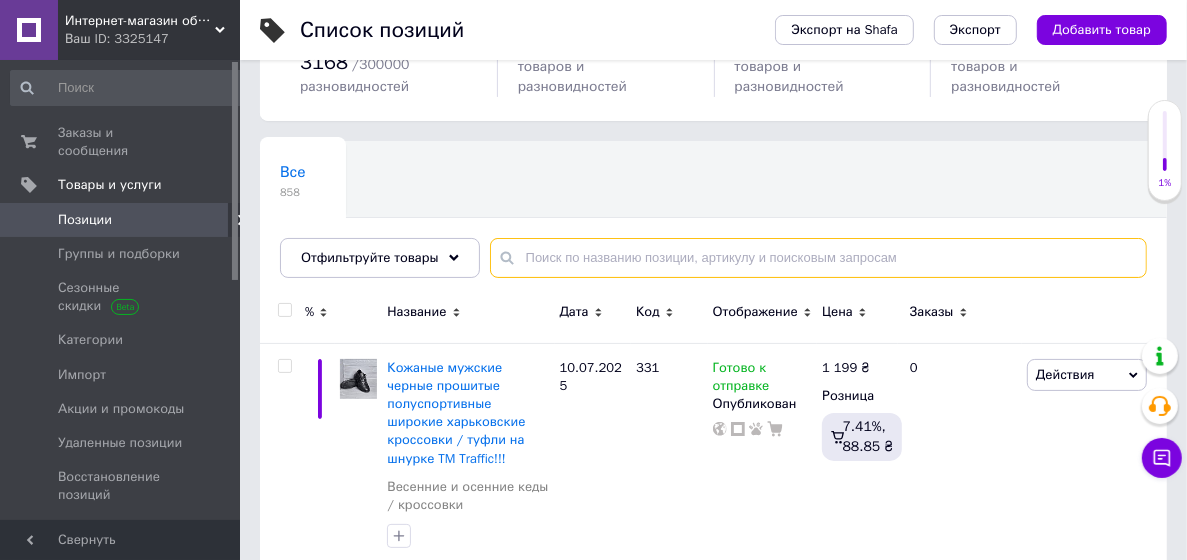 click at bounding box center (818, 258) 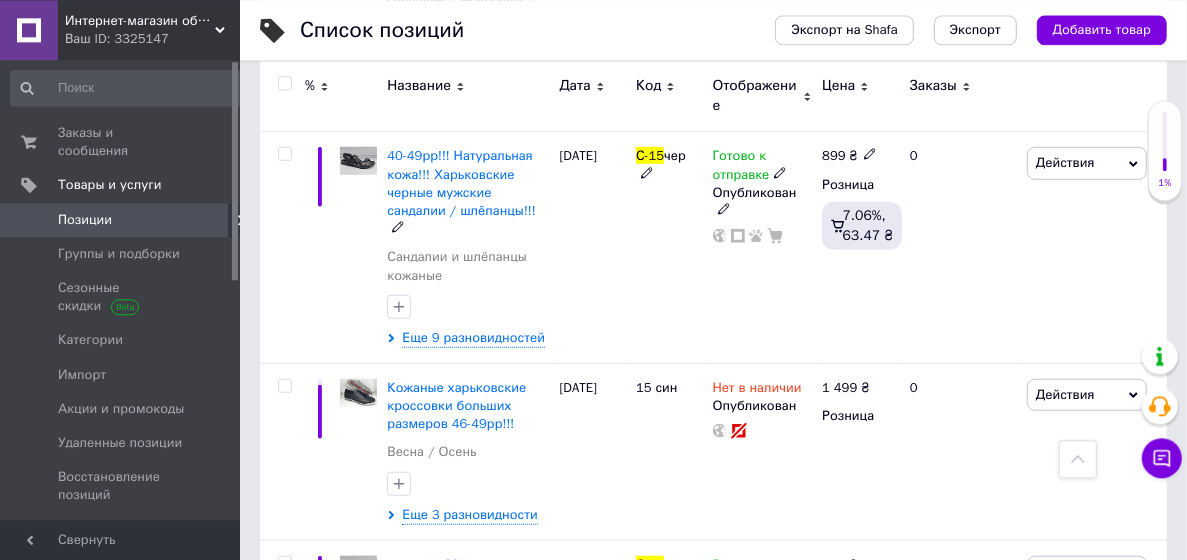 scroll, scrollTop: 864, scrollLeft: 0, axis: vertical 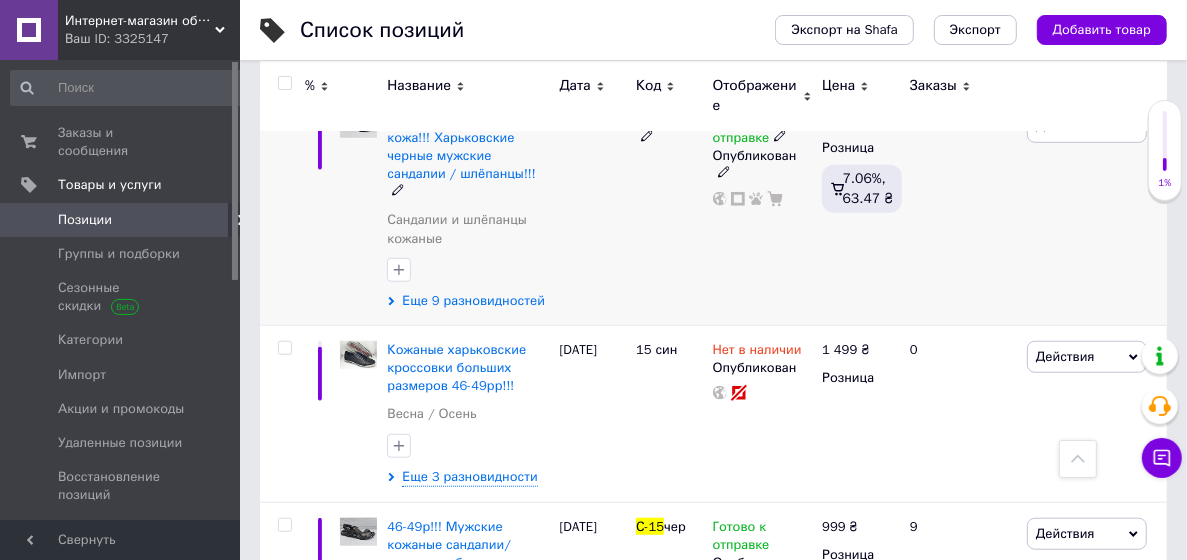 type on "с-15" 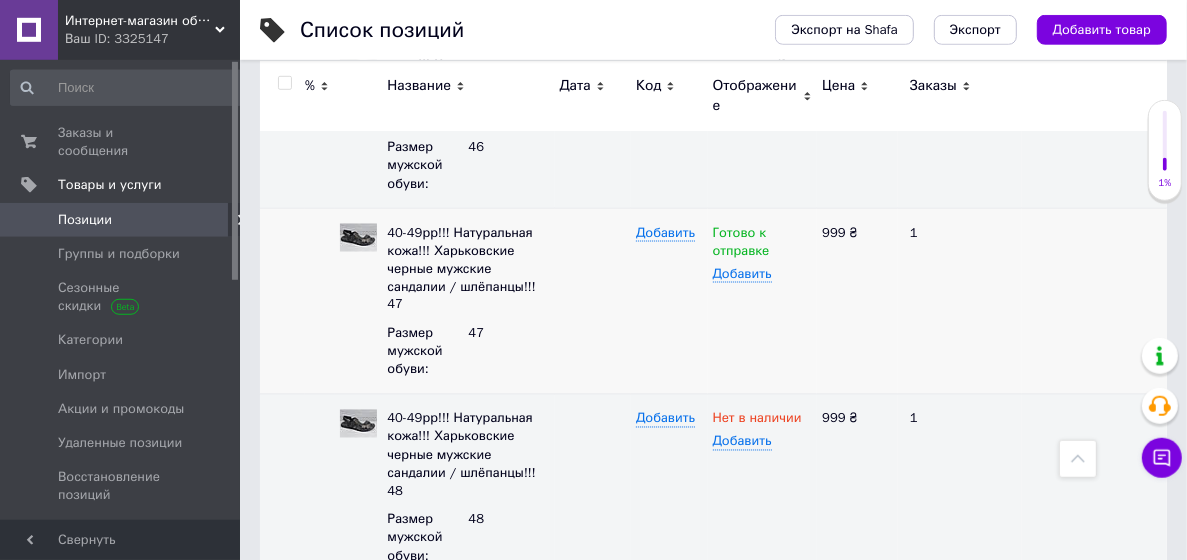 scroll, scrollTop: 2141, scrollLeft: 0, axis: vertical 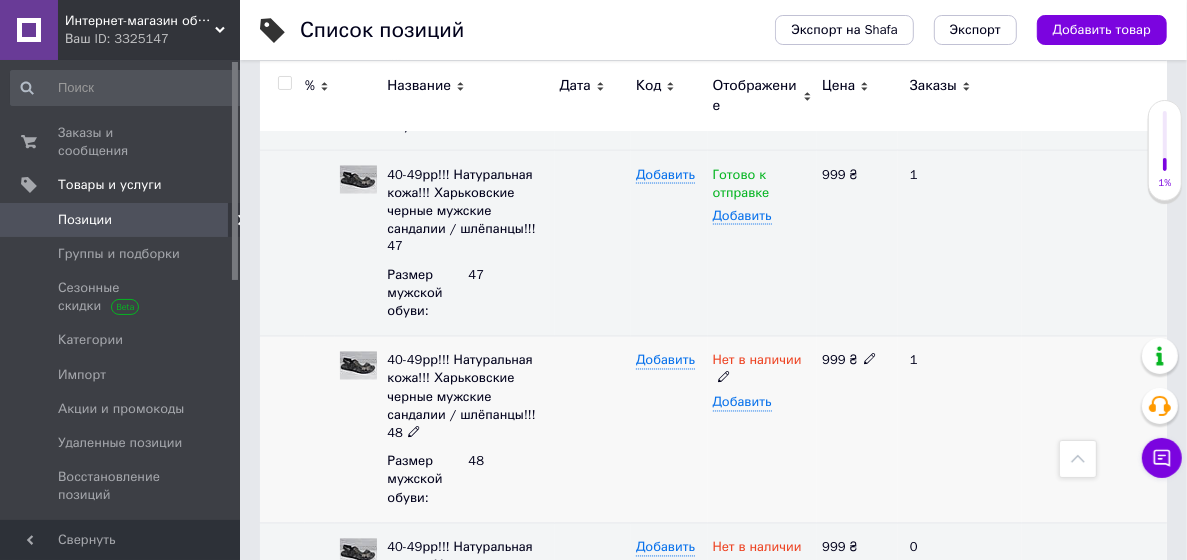 click 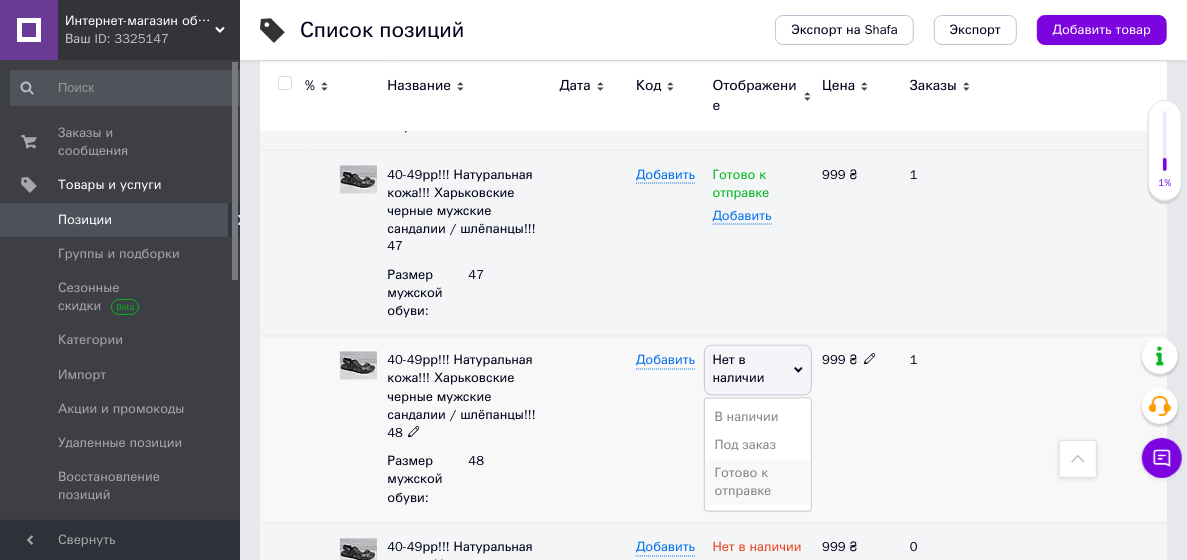 click on "Готово к отправке" at bounding box center [758, 483] 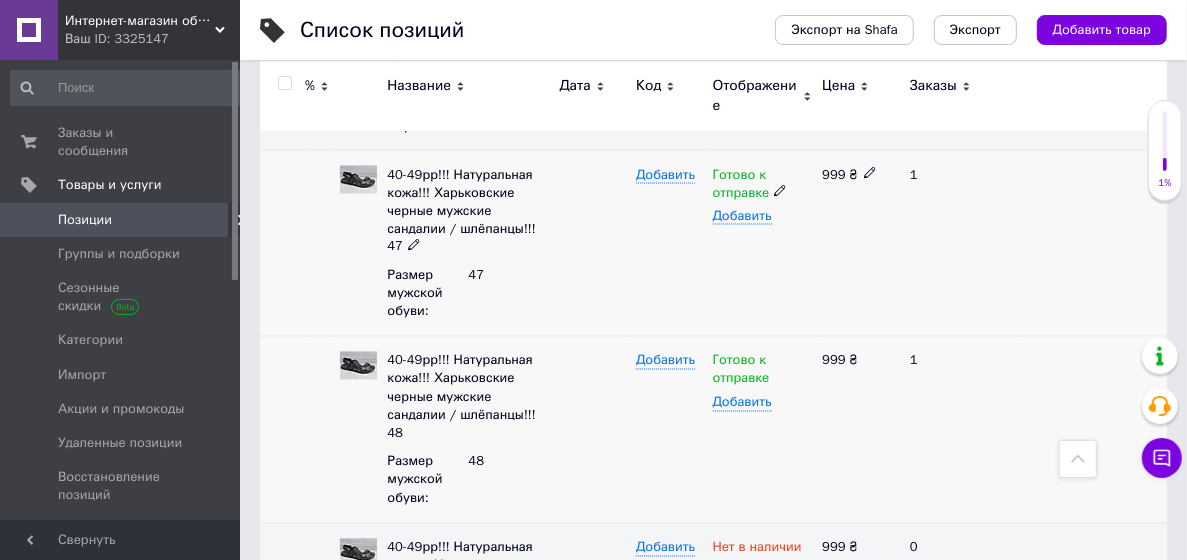 click 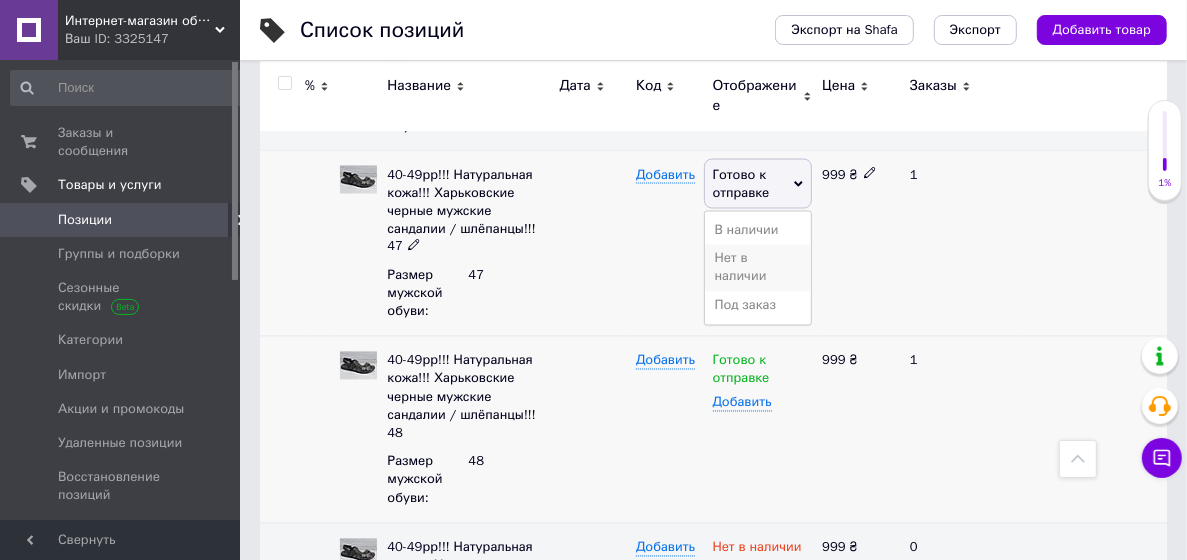 click on "Нет в наличии" at bounding box center [758, 268] 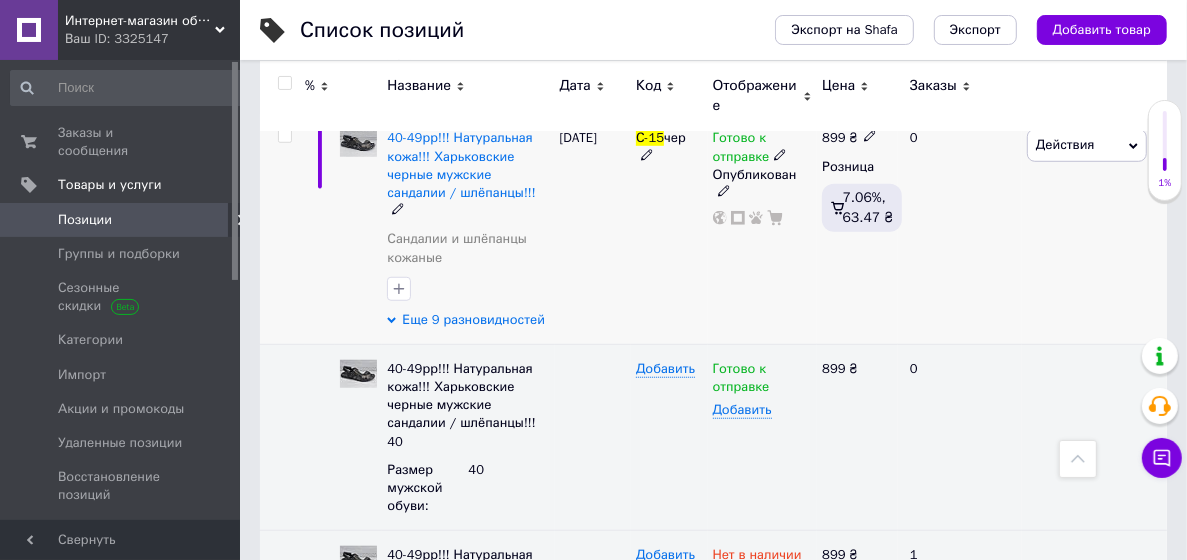 scroll, scrollTop: 845, scrollLeft: 0, axis: vertical 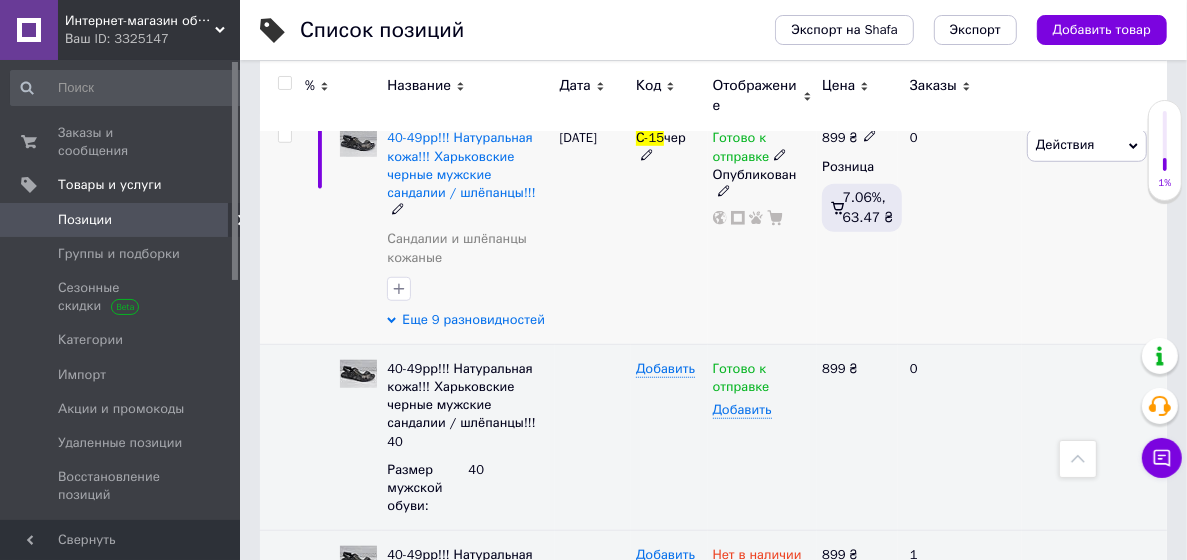 click on "Еще 9 разновидностей" at bounding box center (473, 320) 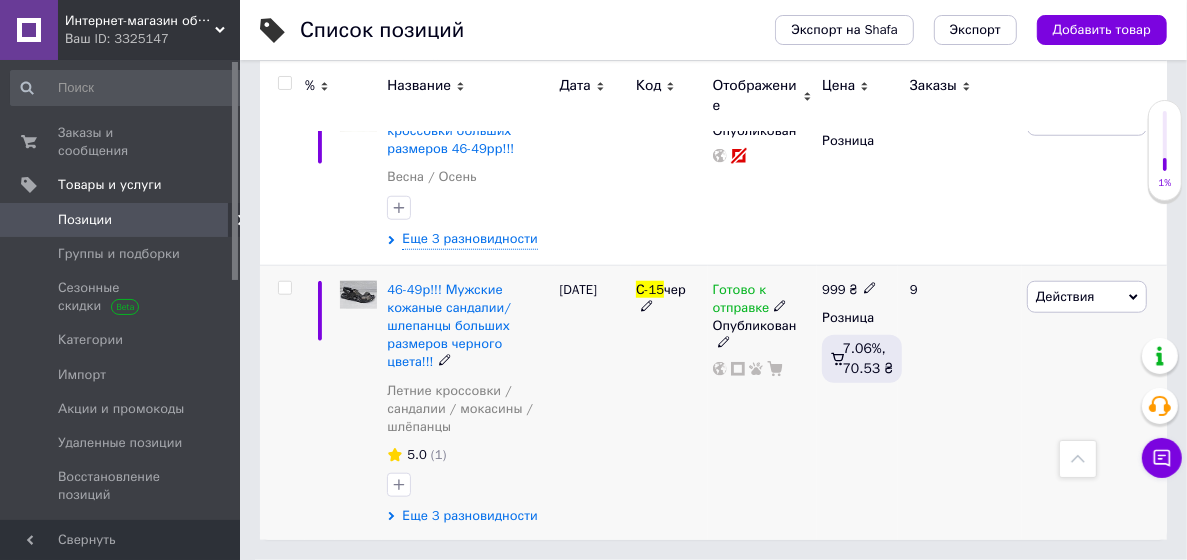 scroll, scrollTop: 1092, scrollLeft: 0, axis: vertical 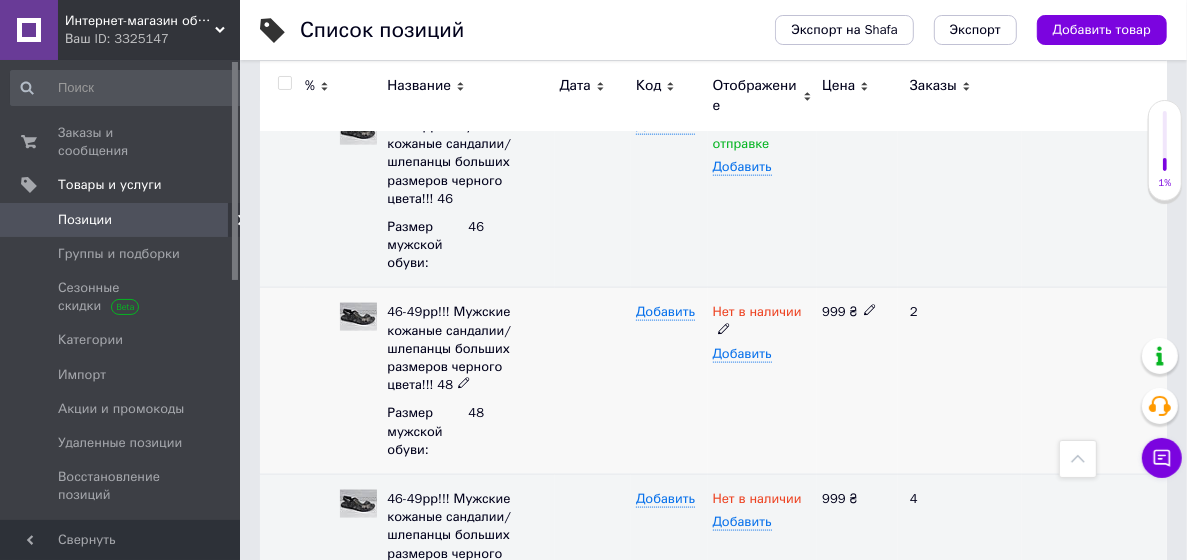 click 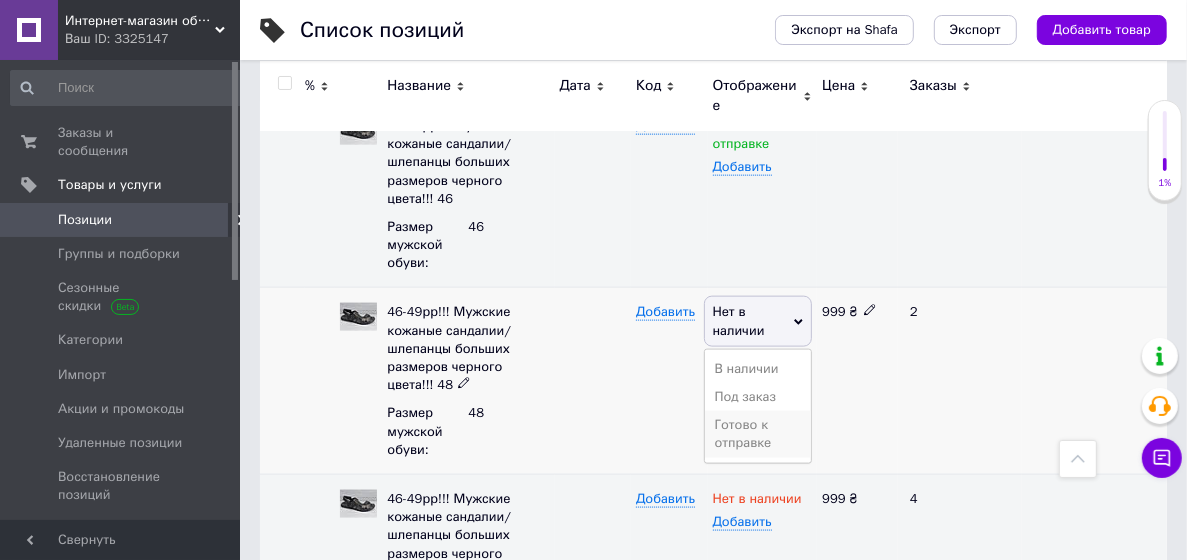 click on "Готово к отправке" at bounding box center (758, 434) 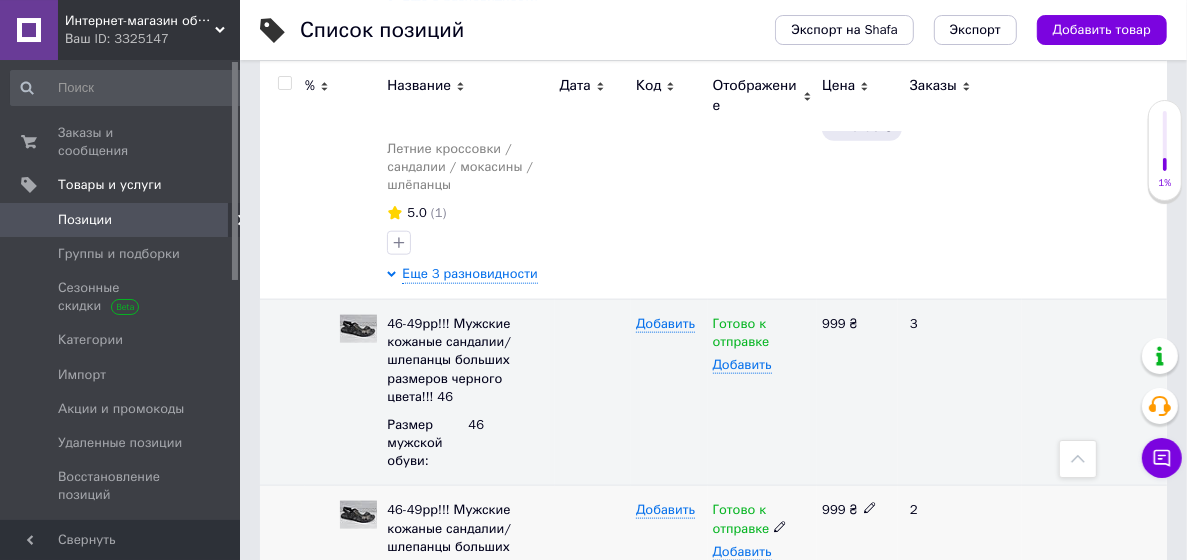 scroll, scrollTop: 1200, scrollLeft: 0, axis: vertical 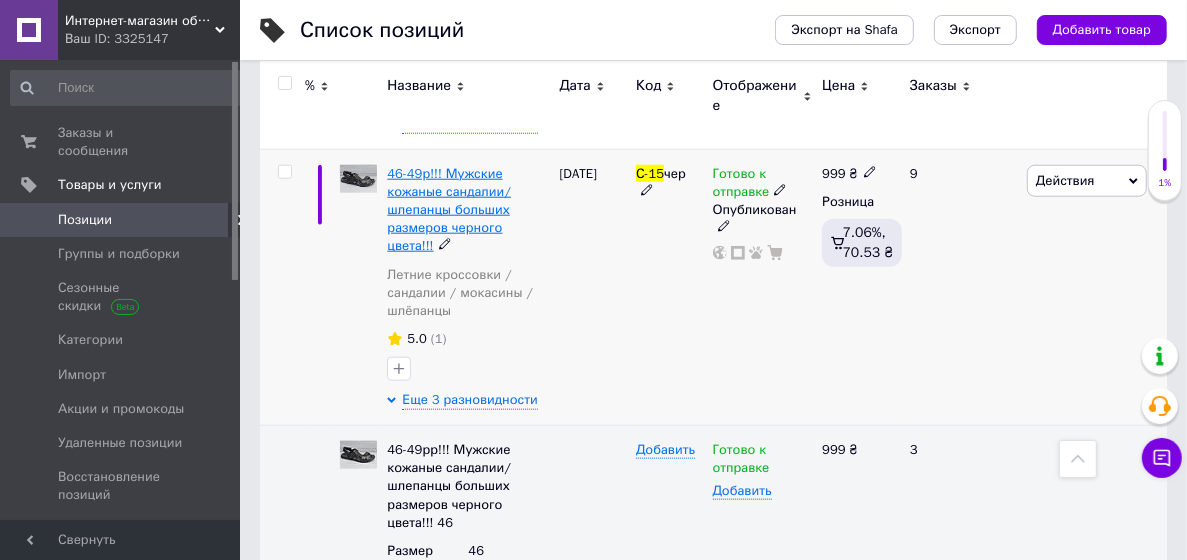 click on "46-49р!!! Мужские кожаные сандалии/шлепанцы больших размеров черного цвета!!!" at bounding box center [449, 210] 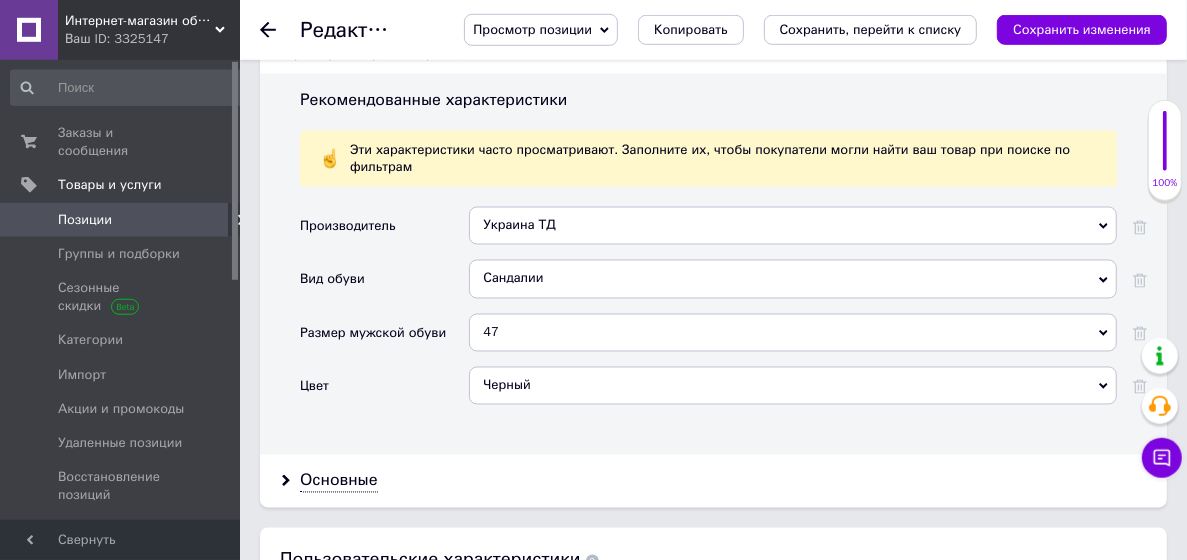 scroll, scrollTop: 2160, scrollLeft: 0, axis: vertical 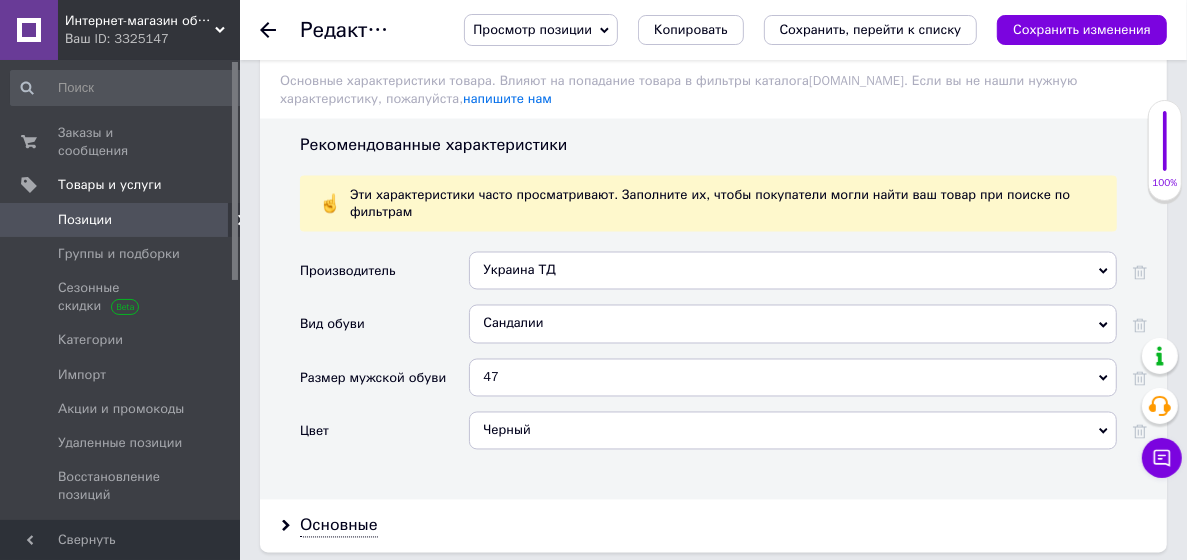 click on "47" at bounding box center [793, 378] 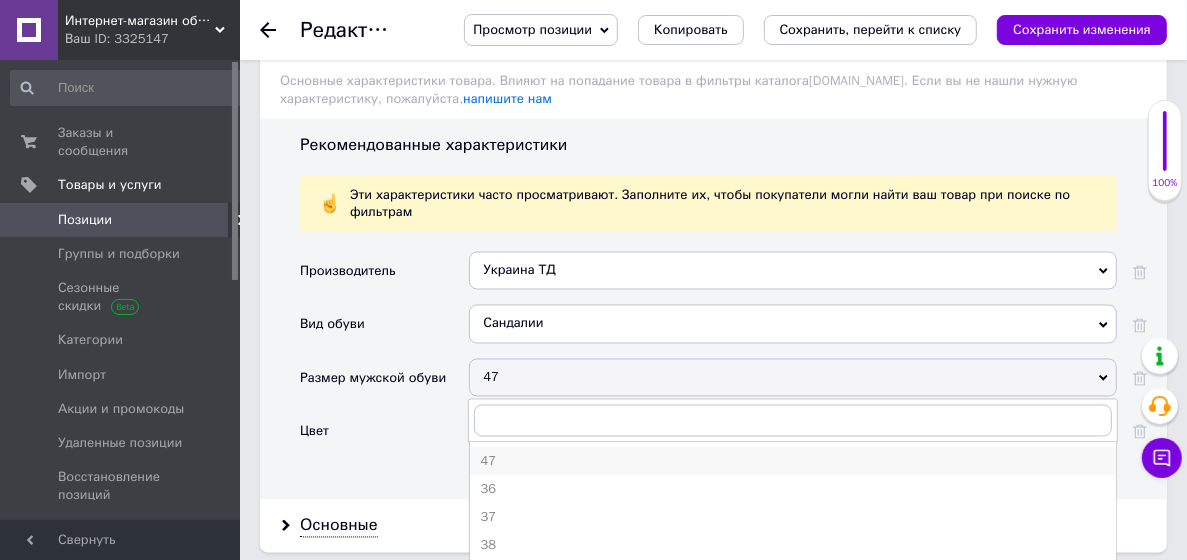 click on "36" at bounding box center (793, 490) 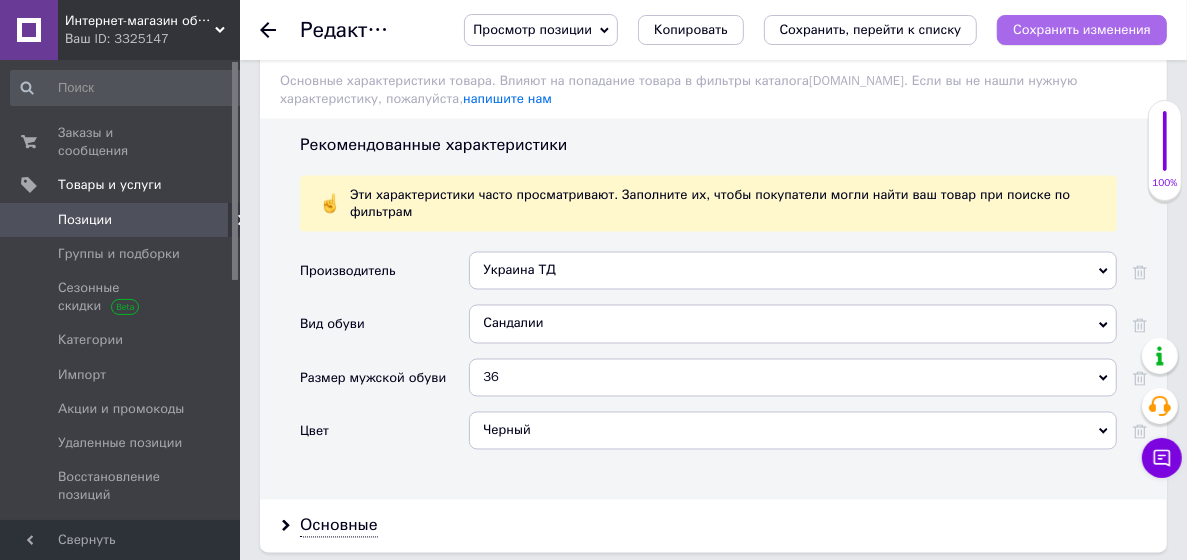 click on "Сохранить изменения" at bounding box center (1082, 29) 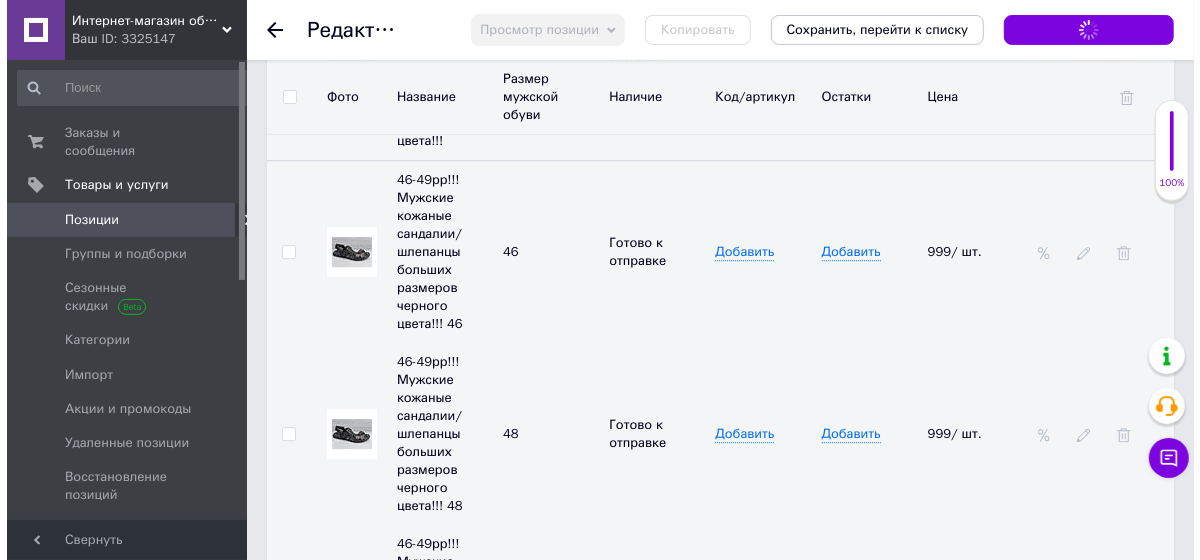 scroll, scrollTop: 3456, scrollLeft: 0, axis: vertical 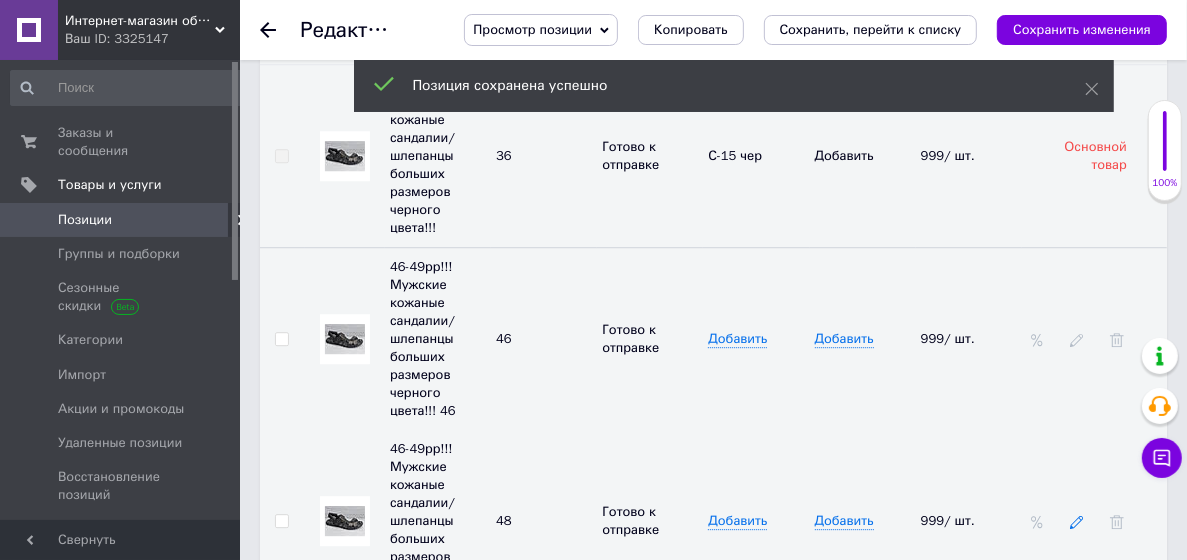 click 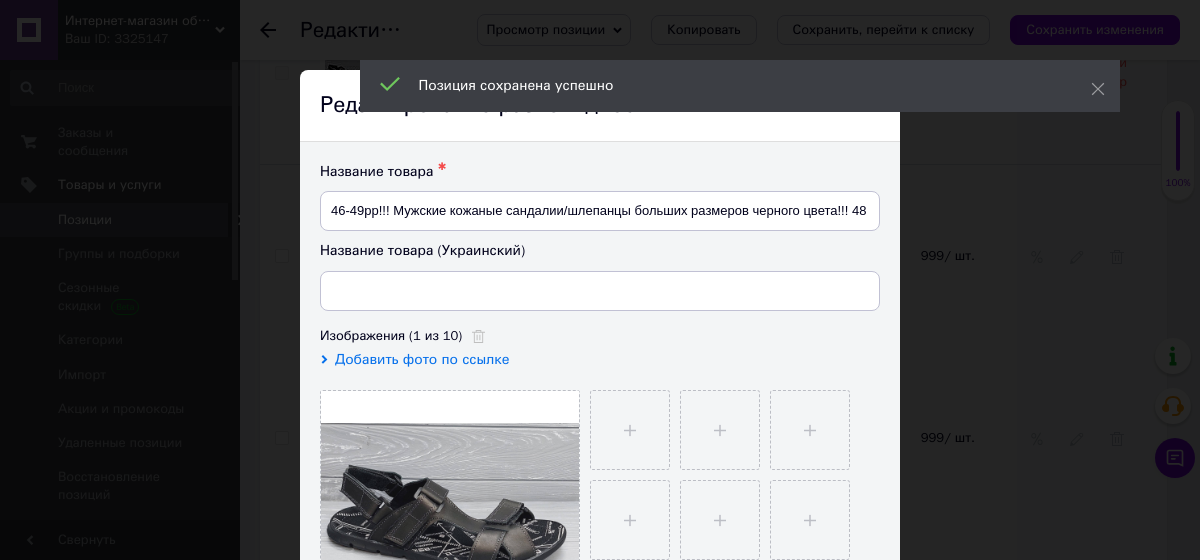 type on "46-49рр!! Чоловічі шкіряні сандалії/шльопанці великих розмірів чорного кольору!! 48" 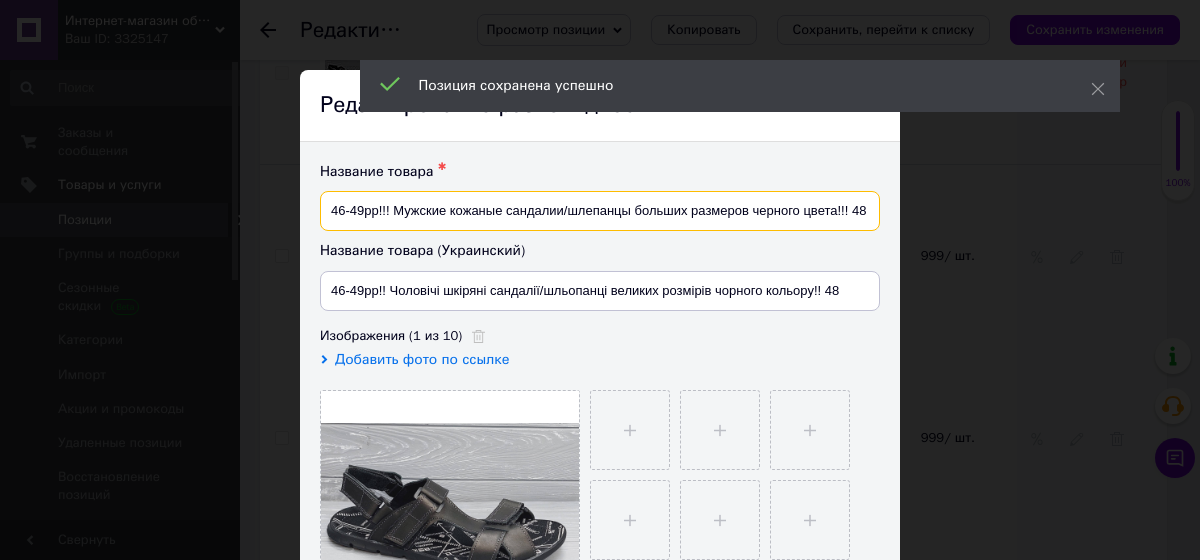 click on "46-49рр!!! Мужские кожаные сандалии/шлепанцы больших размеров черного цвета!!! 48" at bounding box center [600, 211] 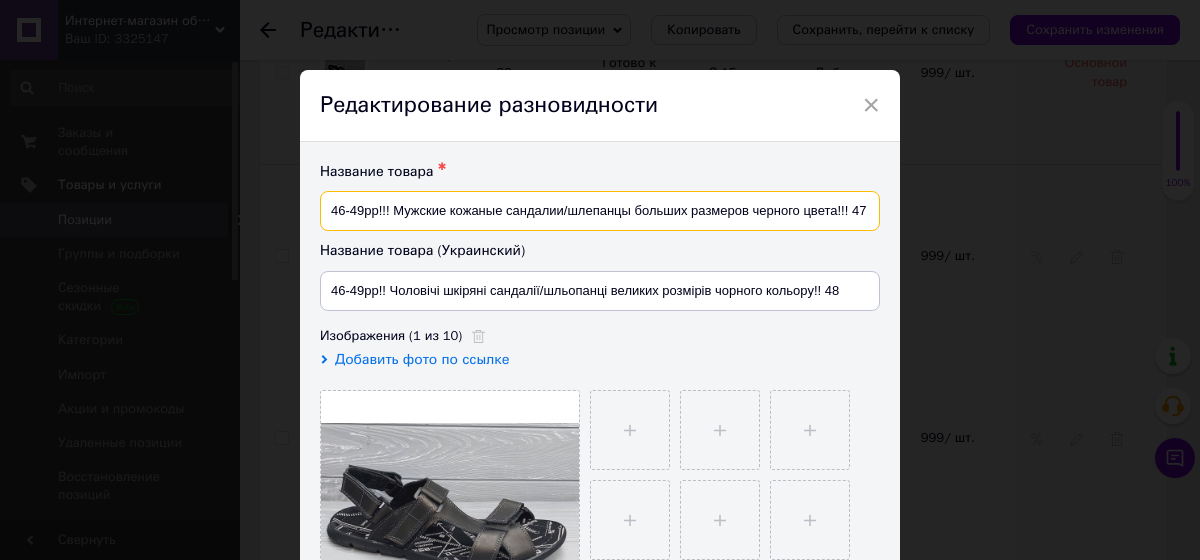 type on "46-49рр!!! Мужские кожаные сандалии/шлепанцы больших размеров черного цвета!!! 47" 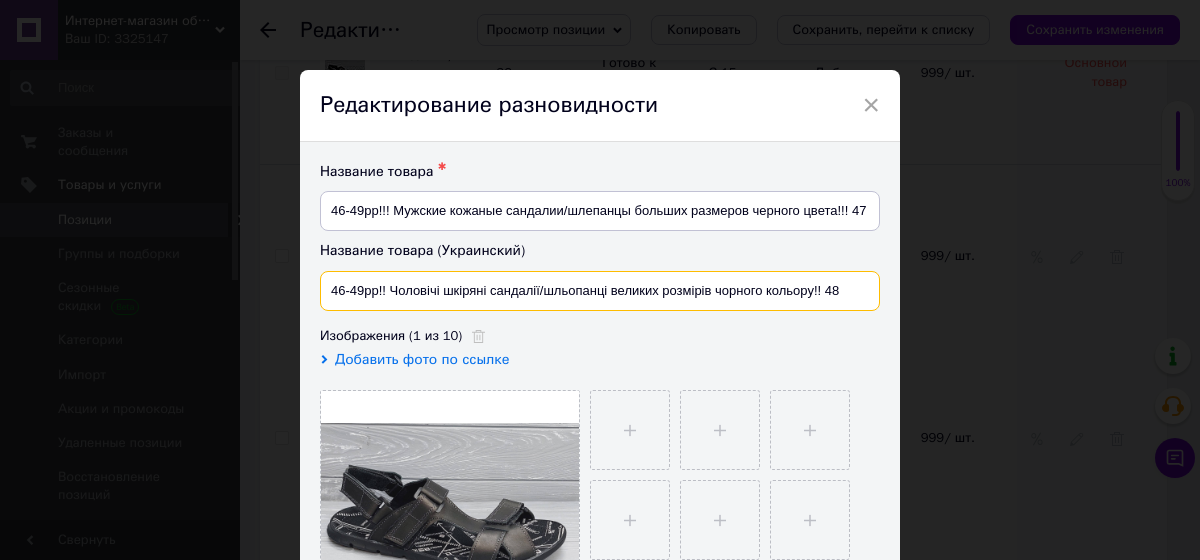 click on "46-49рр!! Чоловічі шкіряні сандалії/шльопанці великих розмірів чорного кольору!! 48" at bounding box center (600, 291) 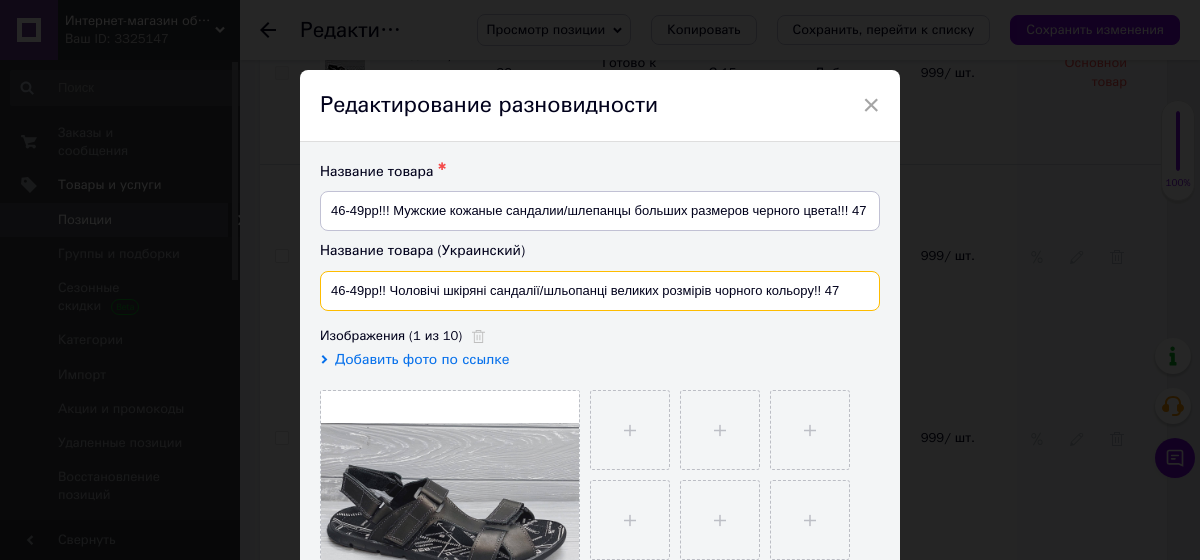 scroll, scrollTop: 450, scrollLeft: 0, axis: vertical 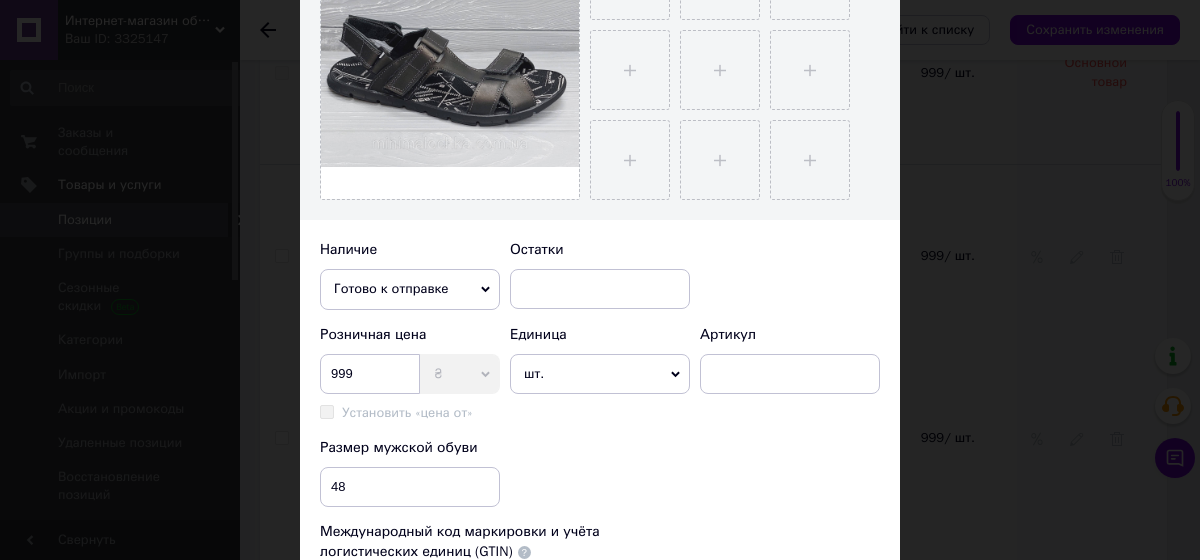 type on "46-49рр!! Чоловічі шкіряні сандалії/шльопанці великих розмірів чорного кольору!! 47" 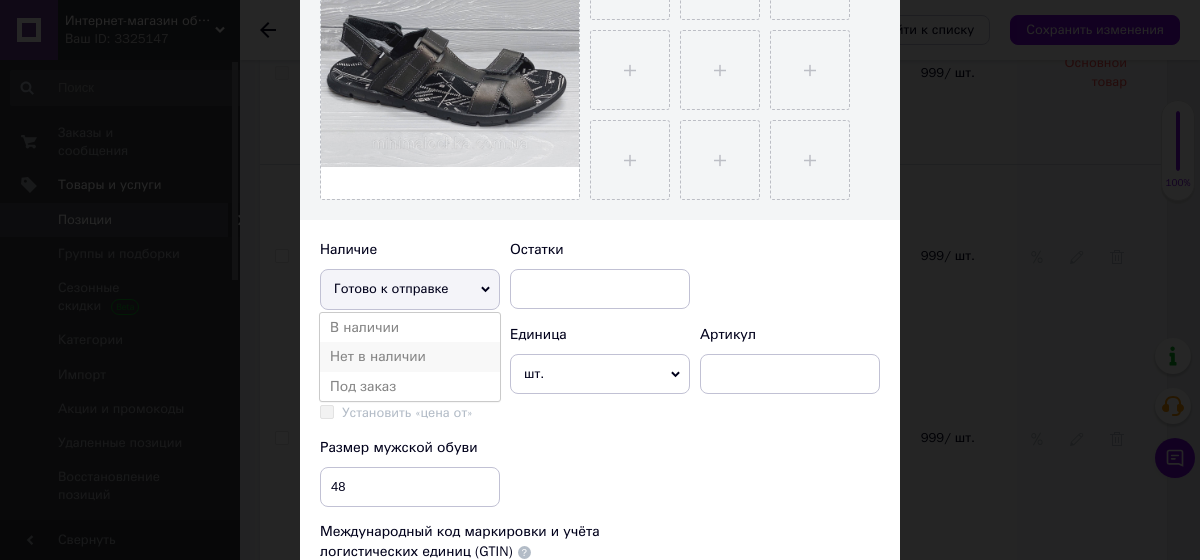 click on "Нет в наличии" at bounding box center (410, 357) 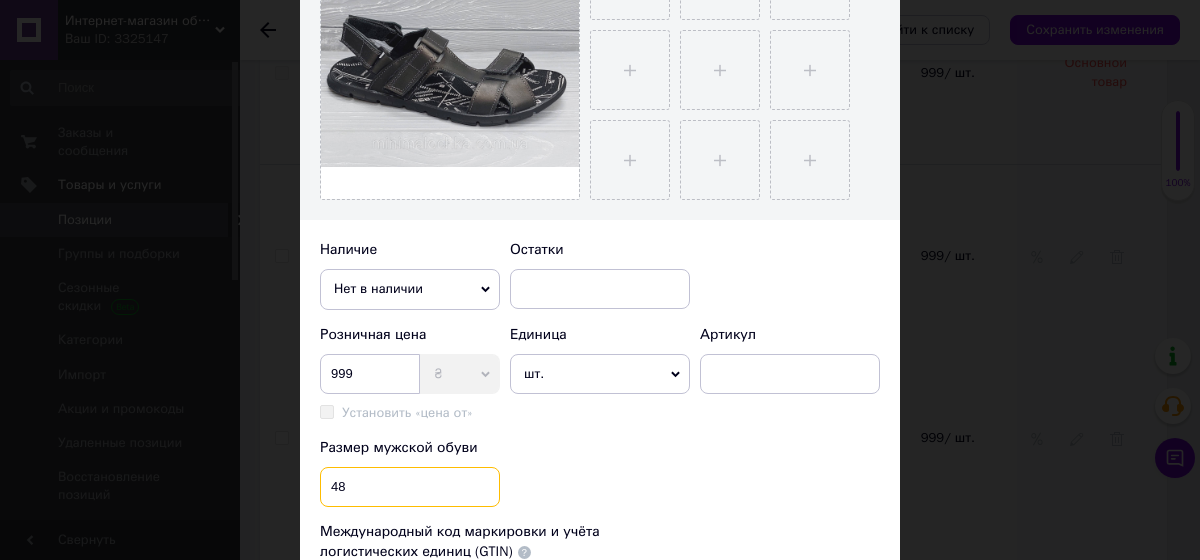 click on "48" at bounding box center [410, 487] 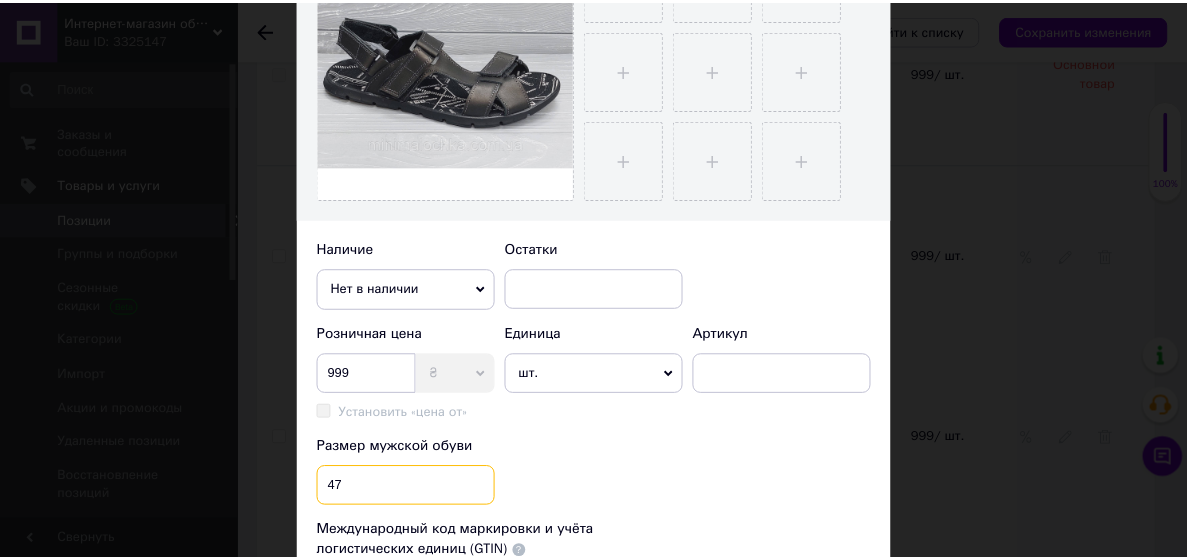 scroll, scrollTop: 749, scrollLeft: 0, axis: vertical 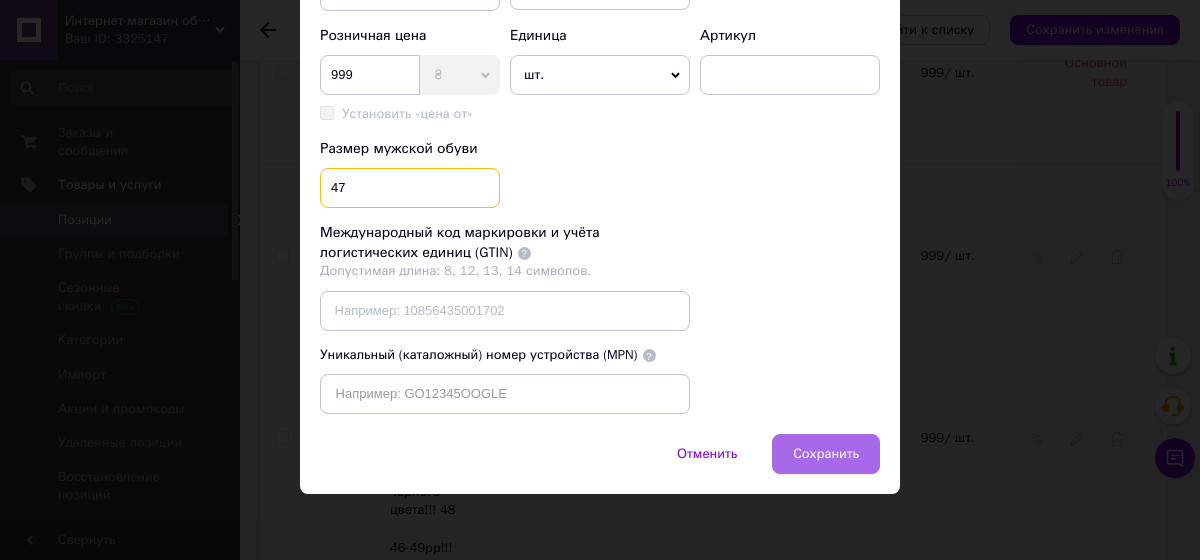 type on "47" 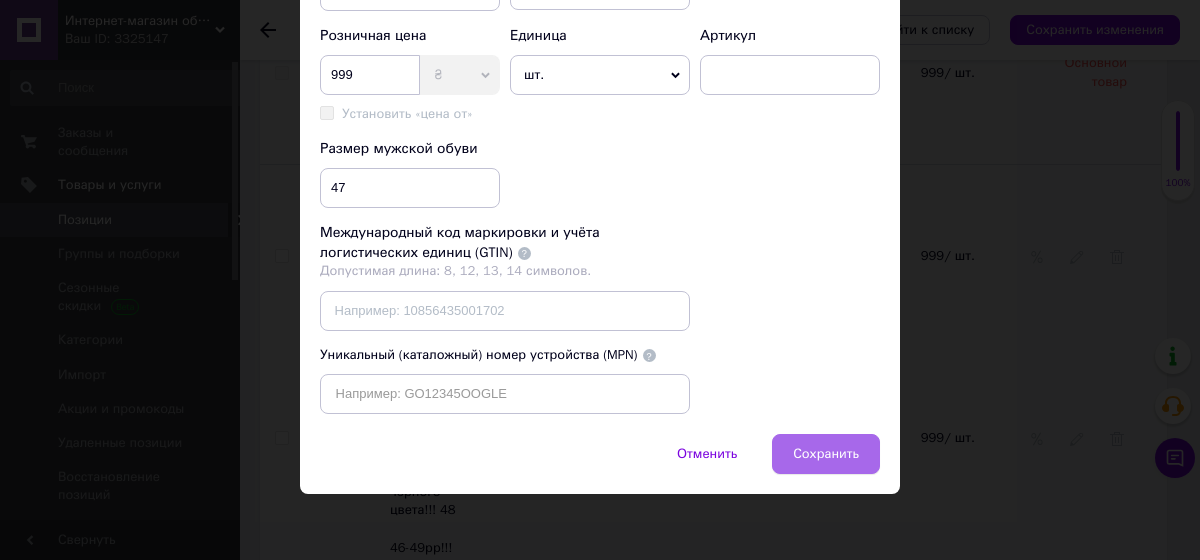 click on "Сохранить" at bounding box center (826, 454) 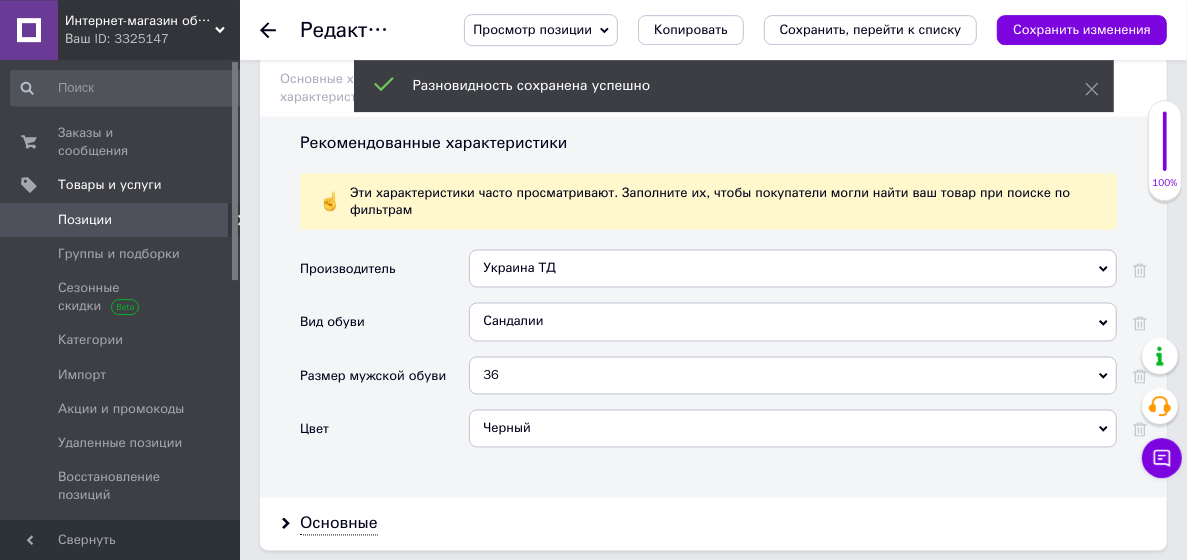 scroll, scrollTop: 2160, scrollLeft: 0, axis: vertical 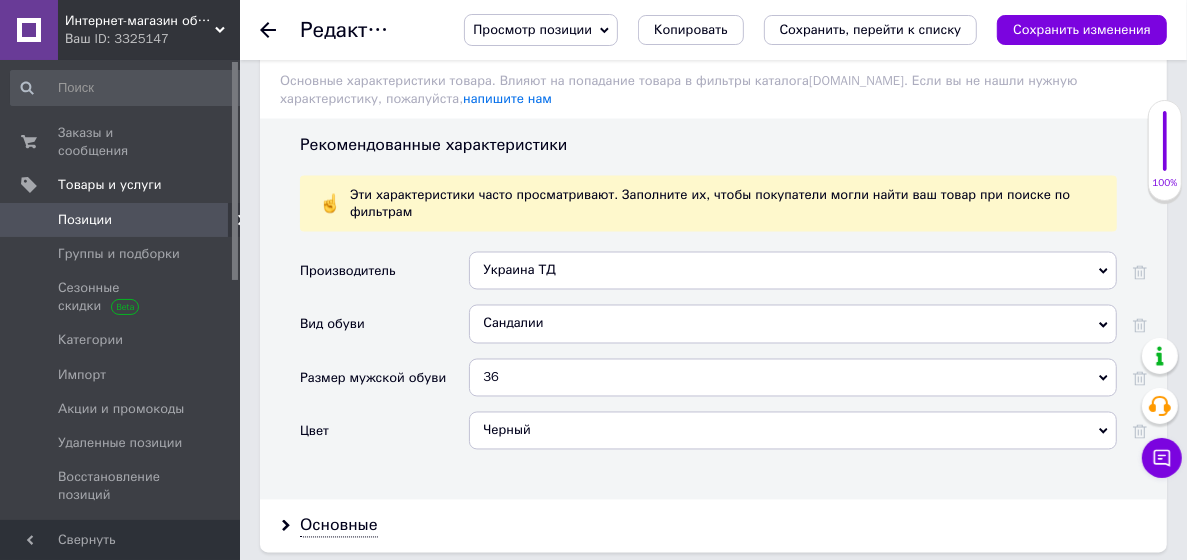 click on "36" at bounding box center (793, 378) 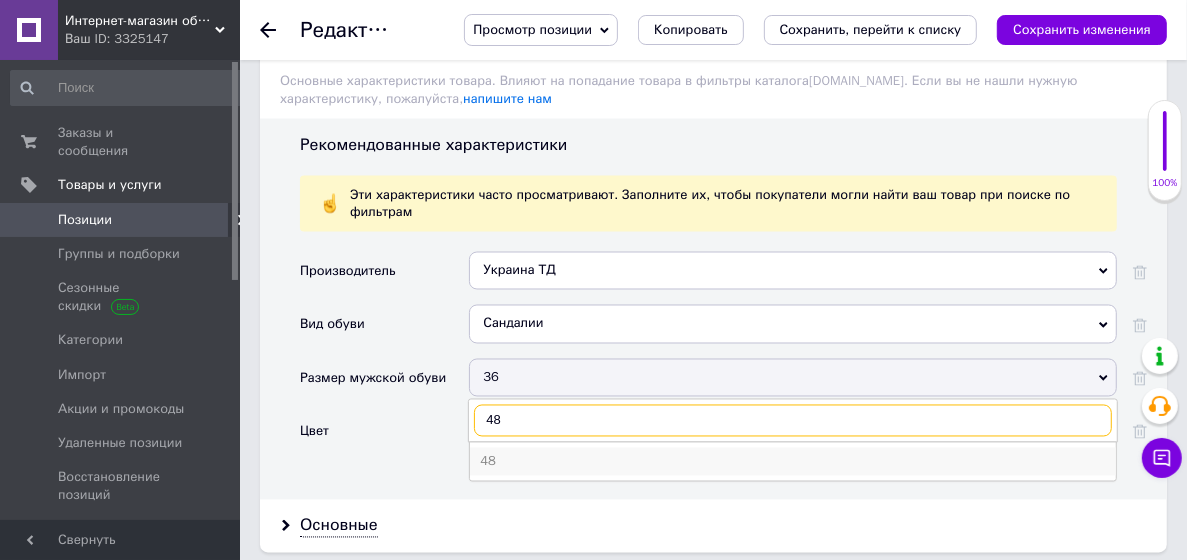 type on "48" 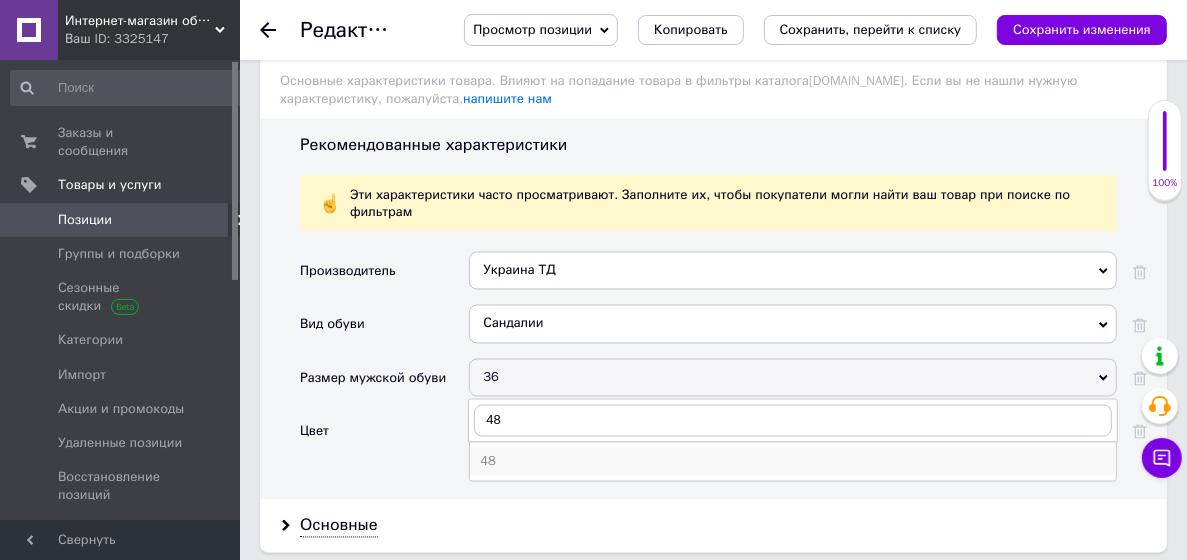click on "48" at bounding box center (793, 462) 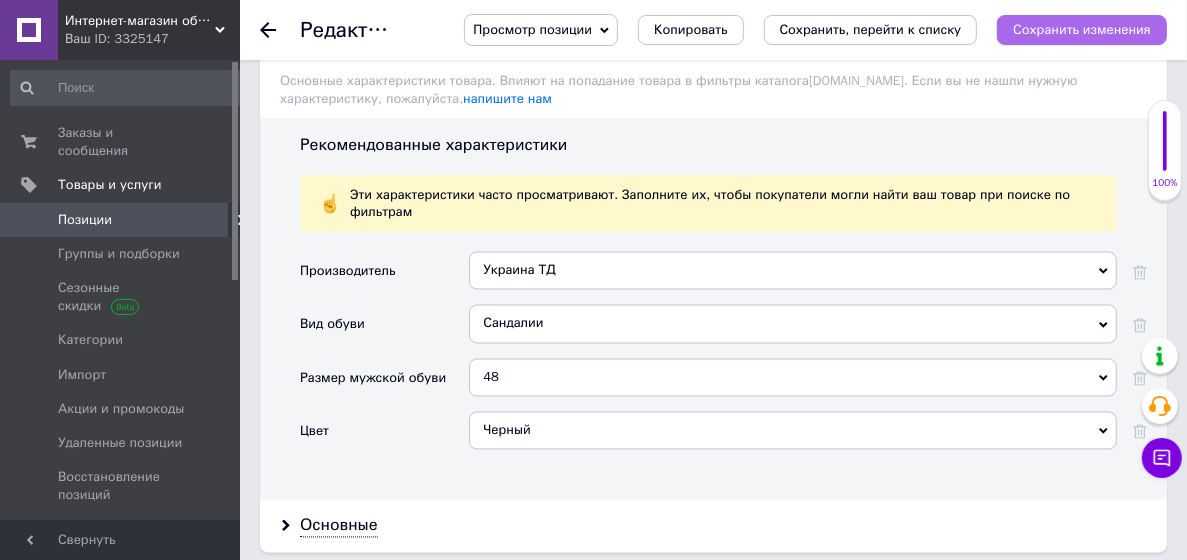 click on "Сохранить изменения" at bounding box center (1082, 30) 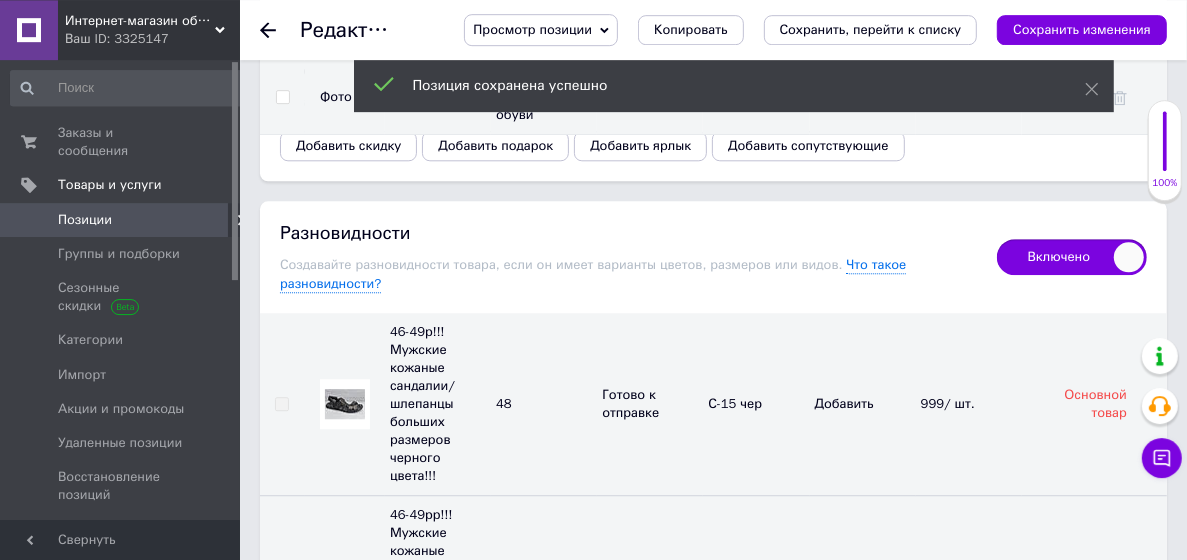 scroll, scrollTop: 3132, scrollLeft: 0, axis: vertical 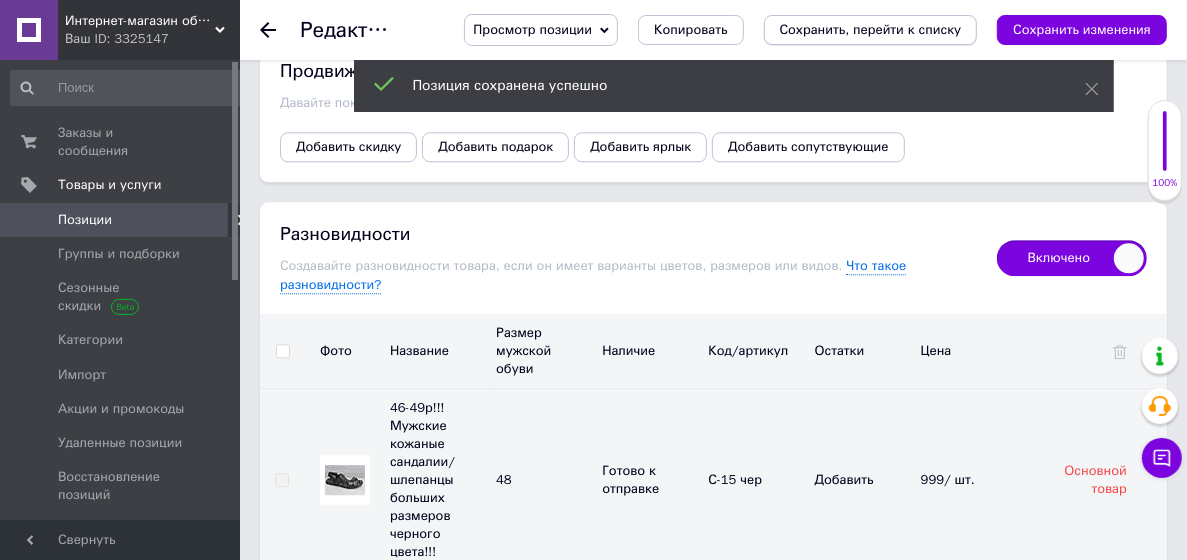 click on "Сохранить, перейти к списку" at bounding box center [871, 29] 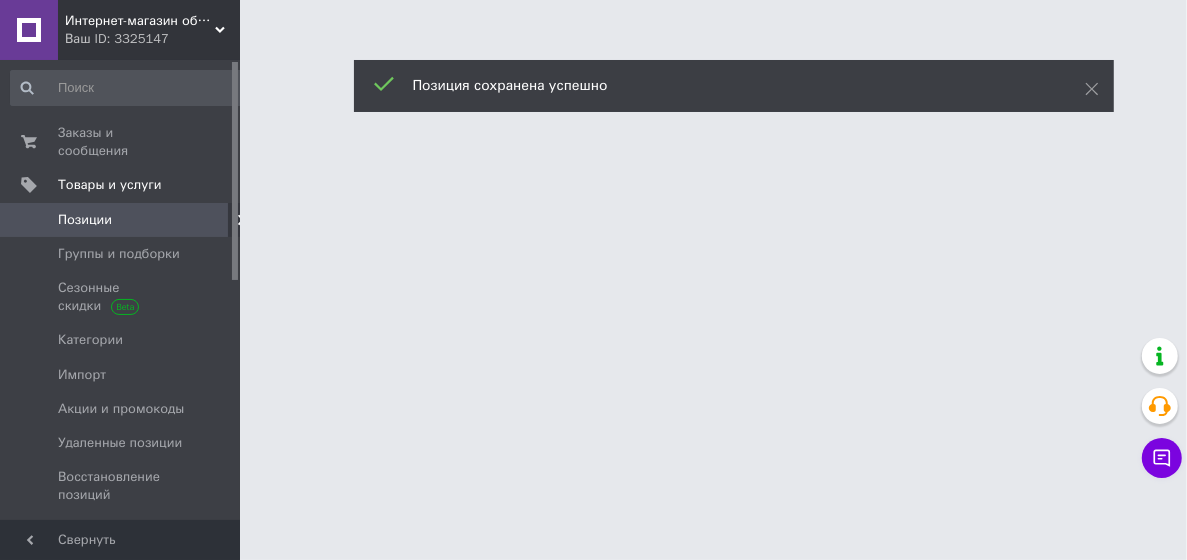 scroll, scrollTop: 0, scrollLeft: 0, axis: both 